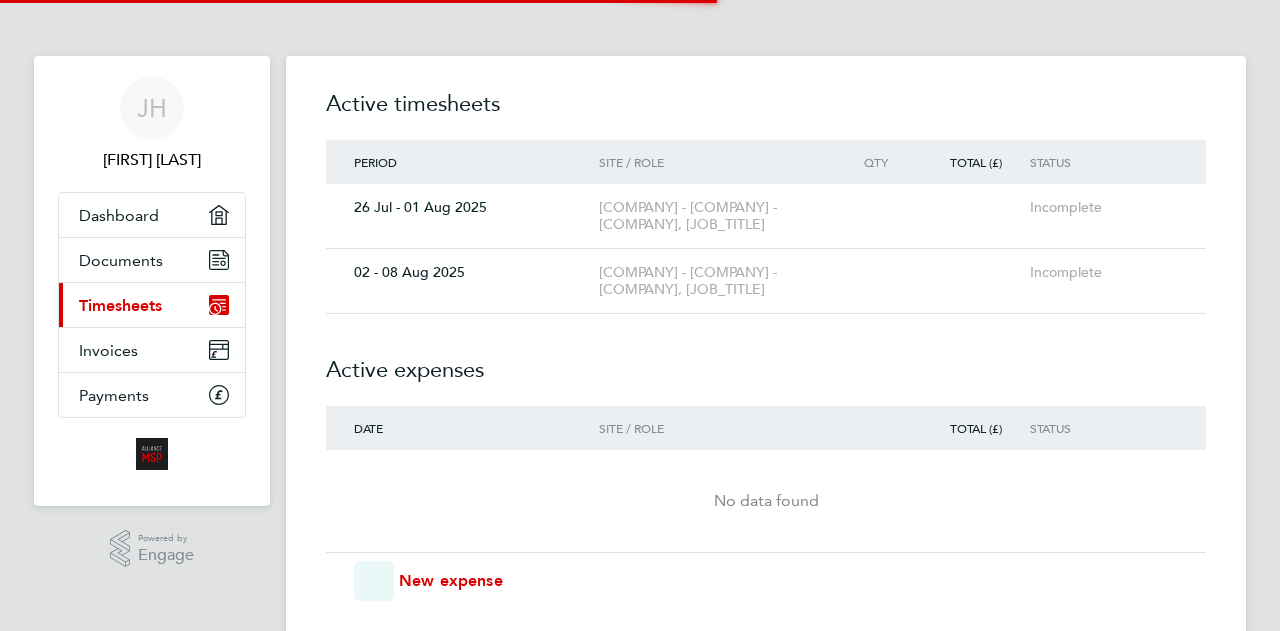 scroll, scrollTop: 0, scrollLeft: 0, axis: both 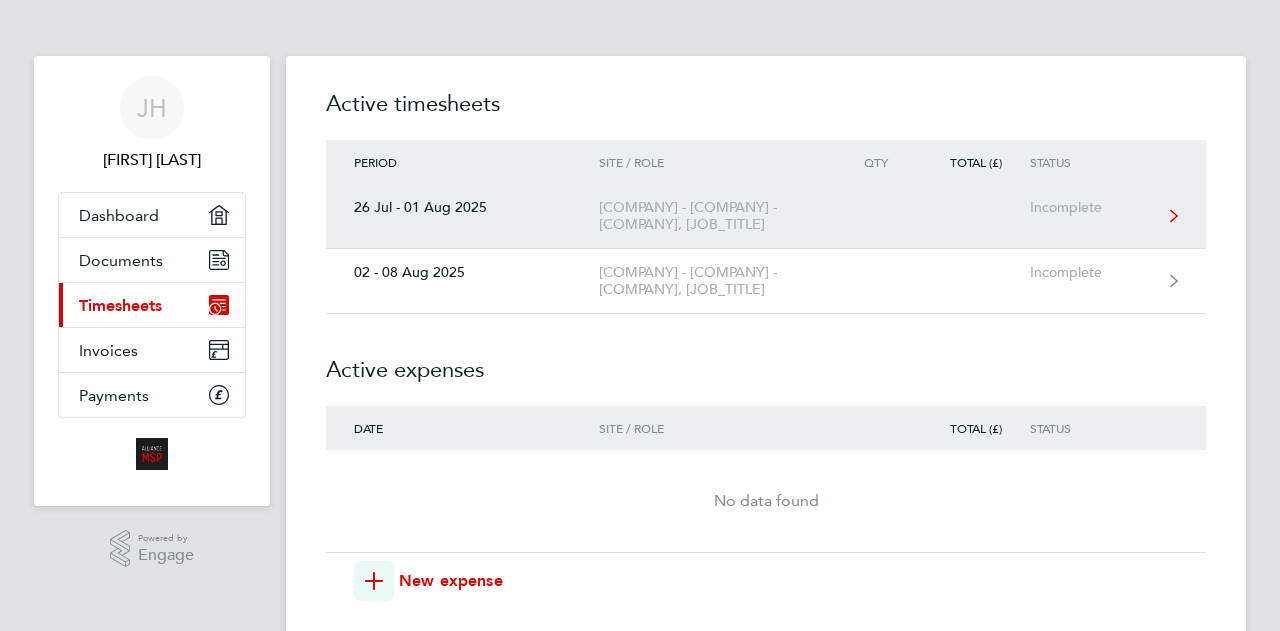 click on "[COMPANY] - [COMPANY] - [COMPANY], [JOB_TITLE]" 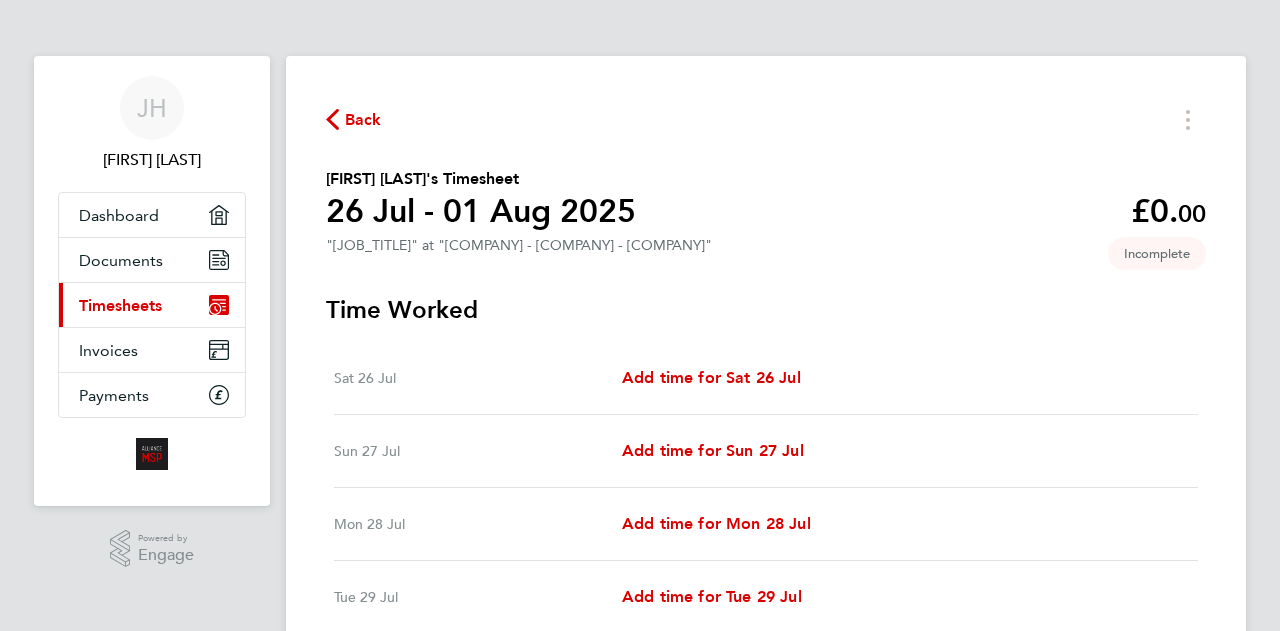 drag, startPoint x: 703, startPoint y: 225, endPoint x: 548, endPoint y: 309, distance: 176.29805 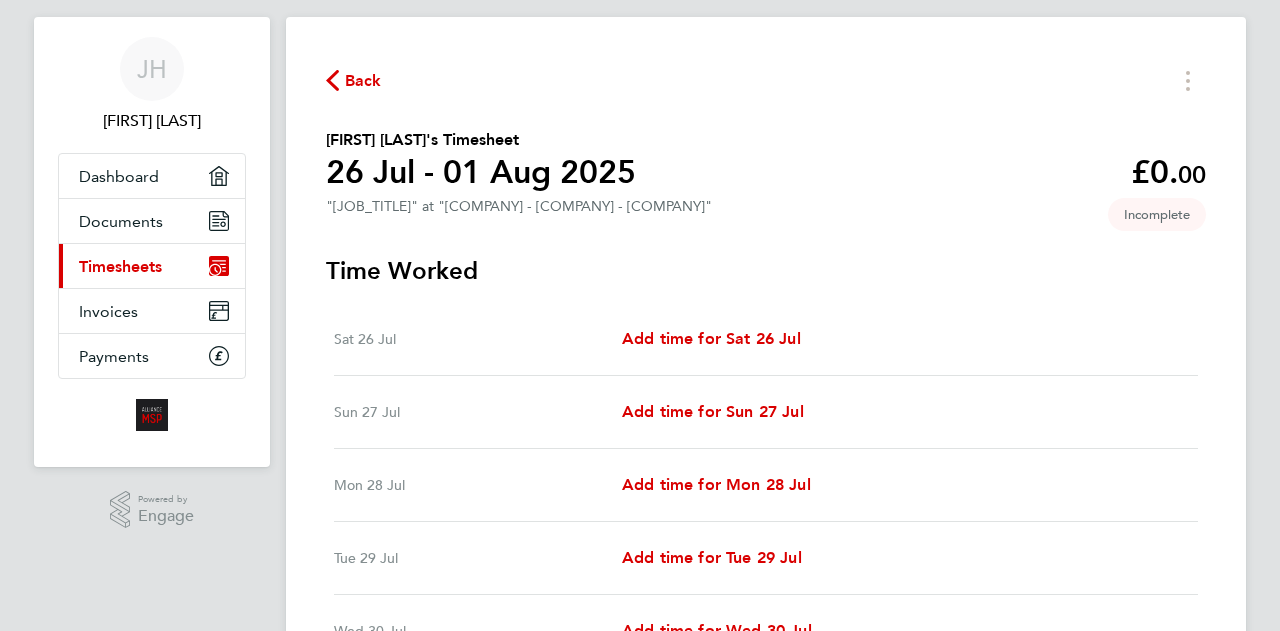 scroll, scrollTop: 100, scrollLeft: 0, axis: vertical 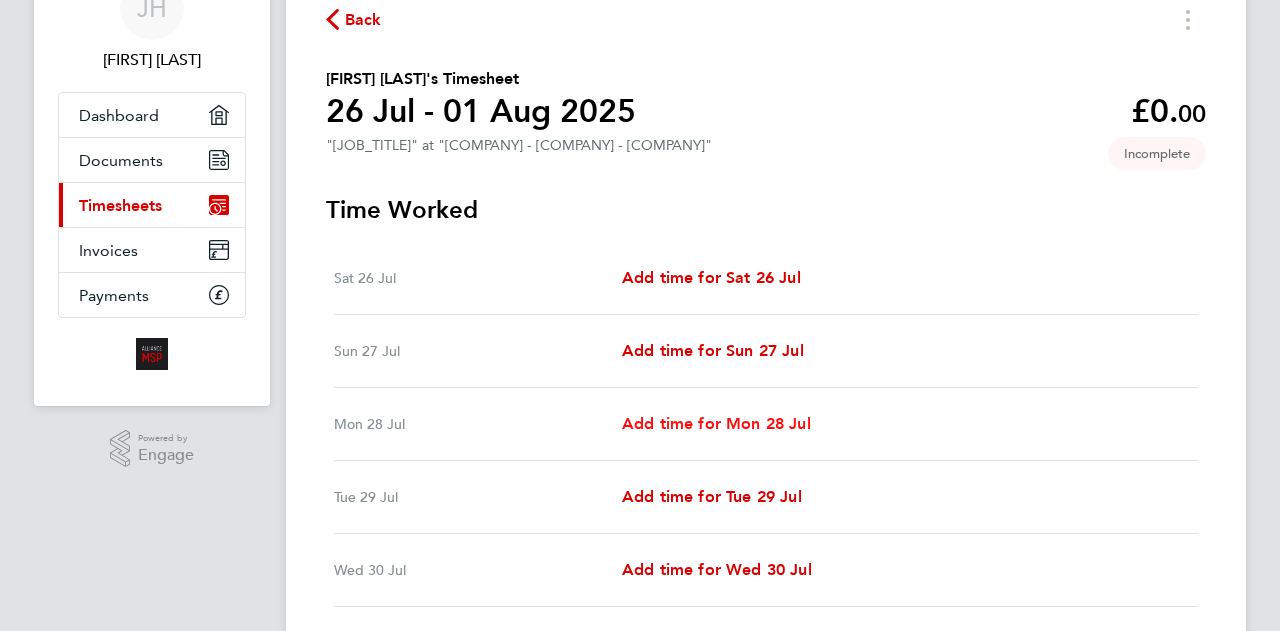 click on "Add time for Mon 28 Jul" at bounding box center [716, 423] 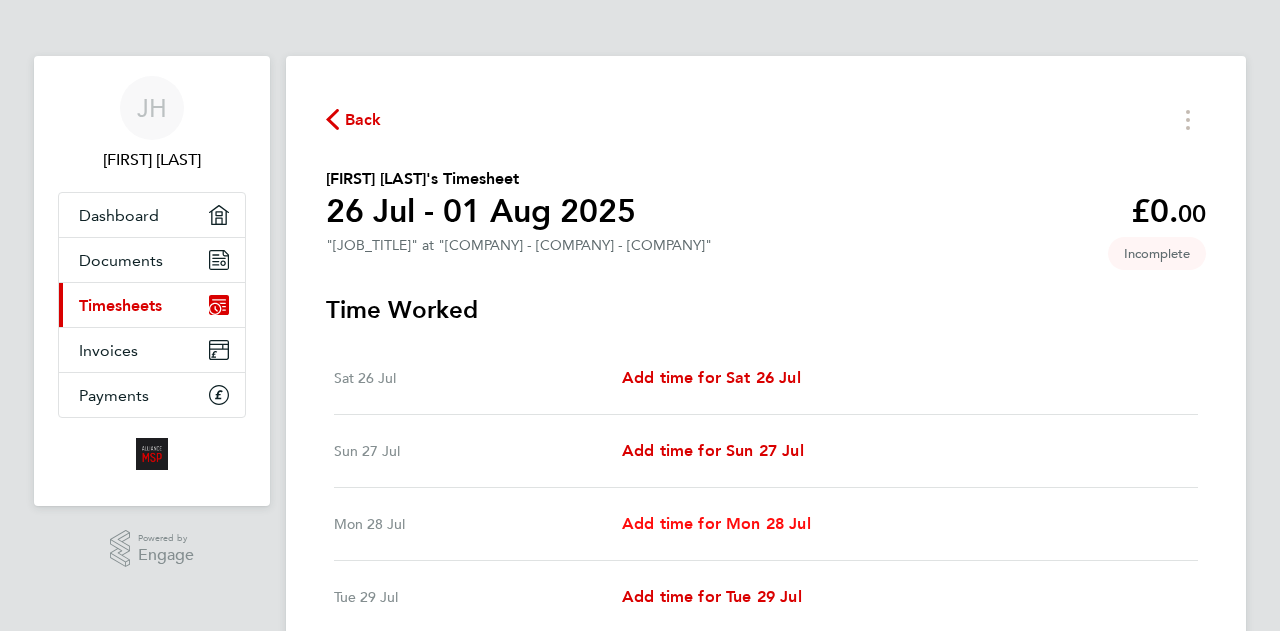 select on "30" 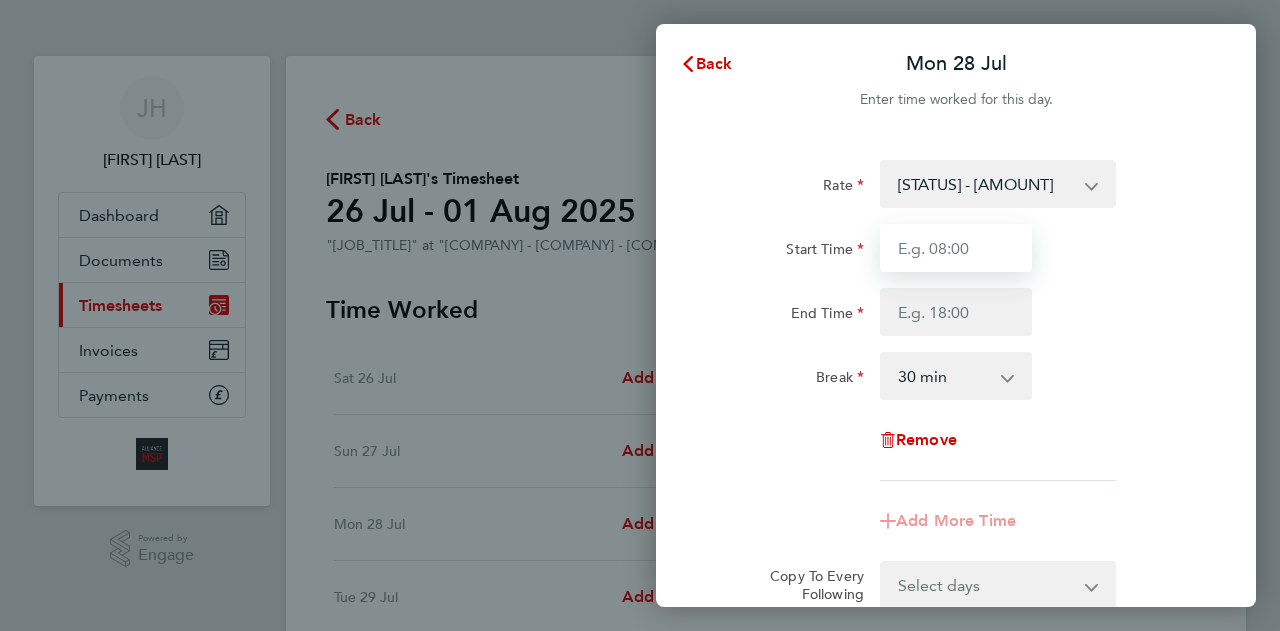 click on "Start Time" at bounding box center [956, 248] 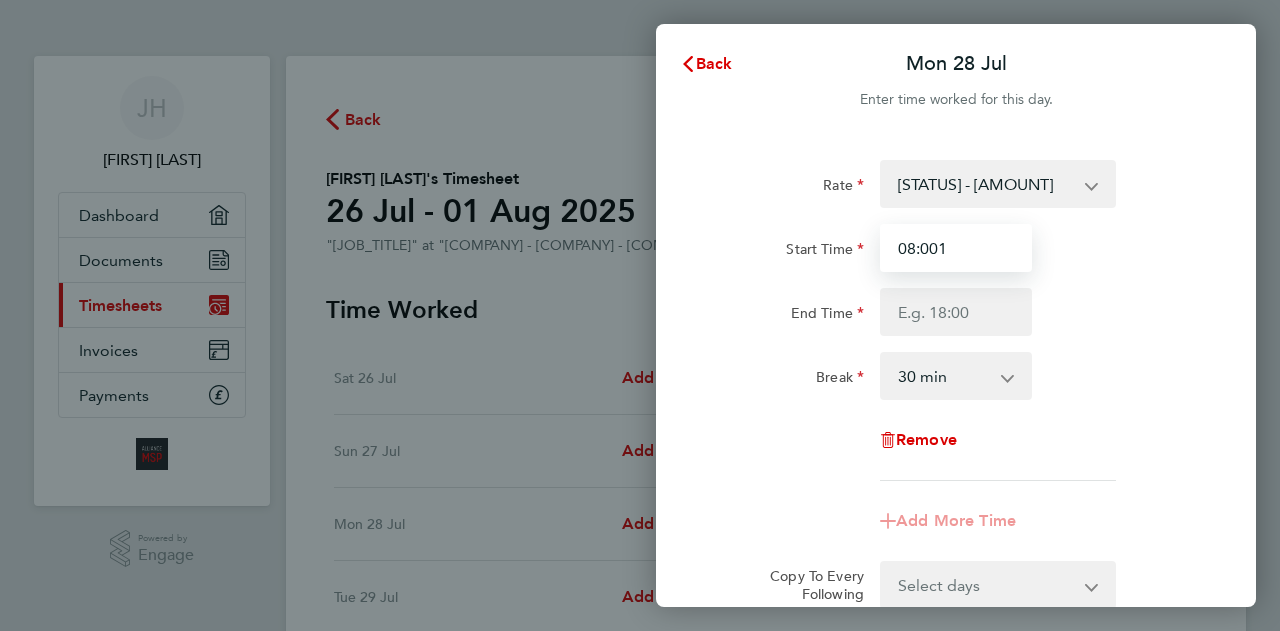 type on "08:001" 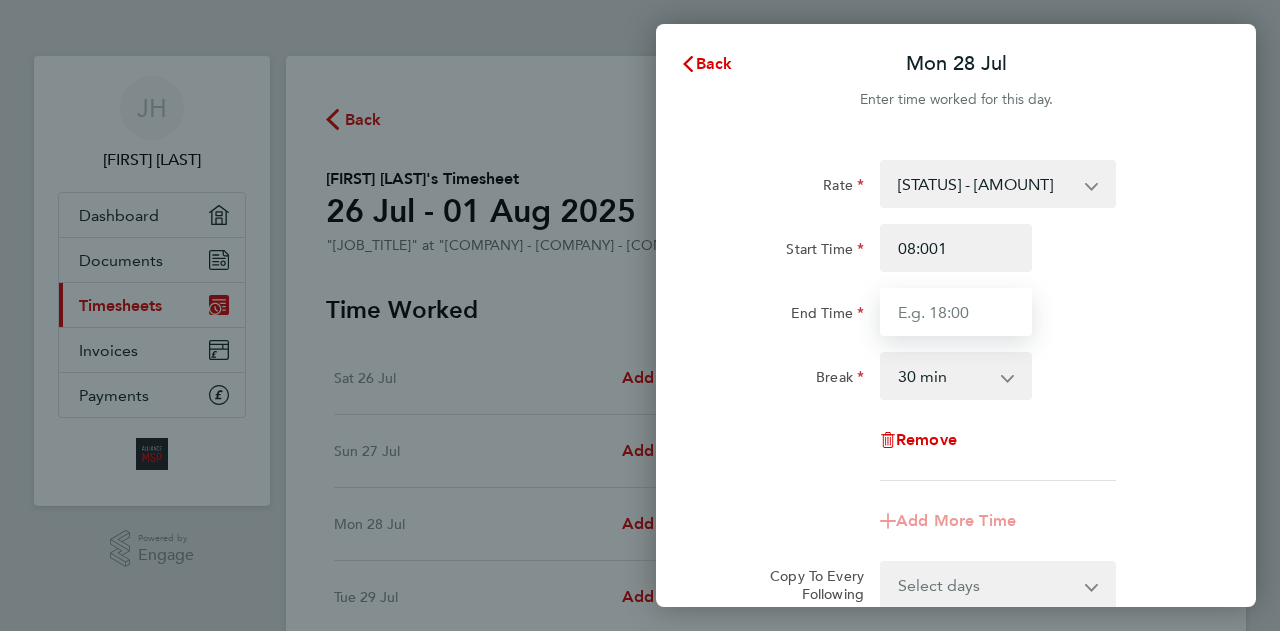 click on "End Time" at bounding box center (956, 312) 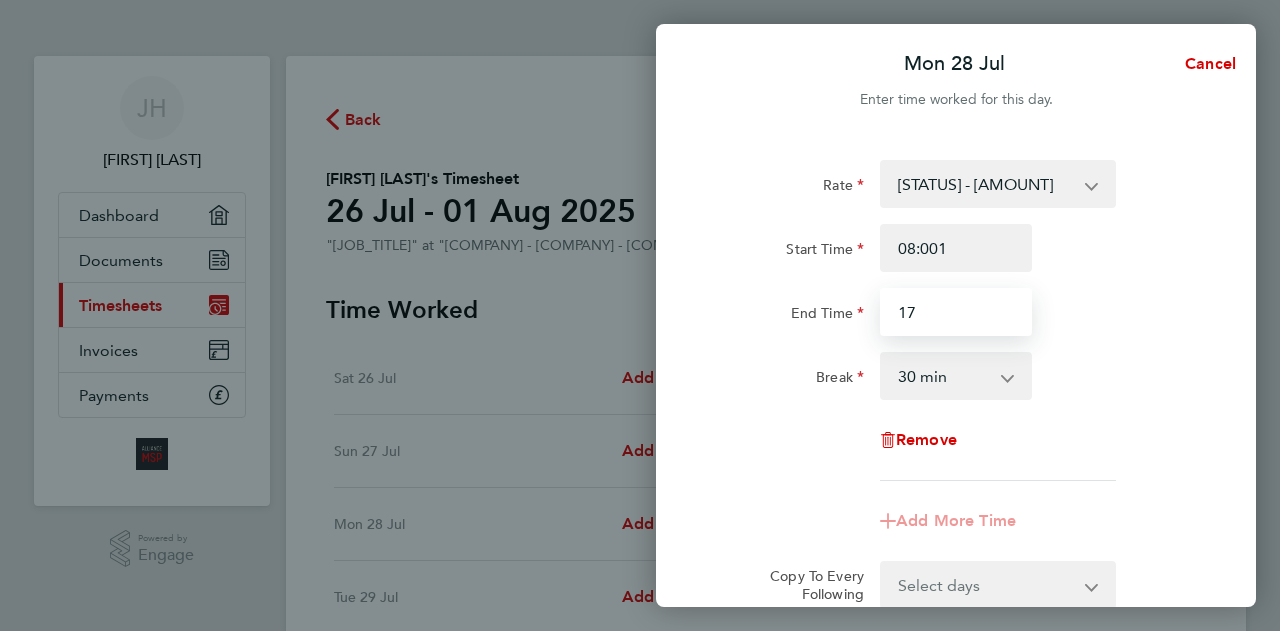 type on "17:00" 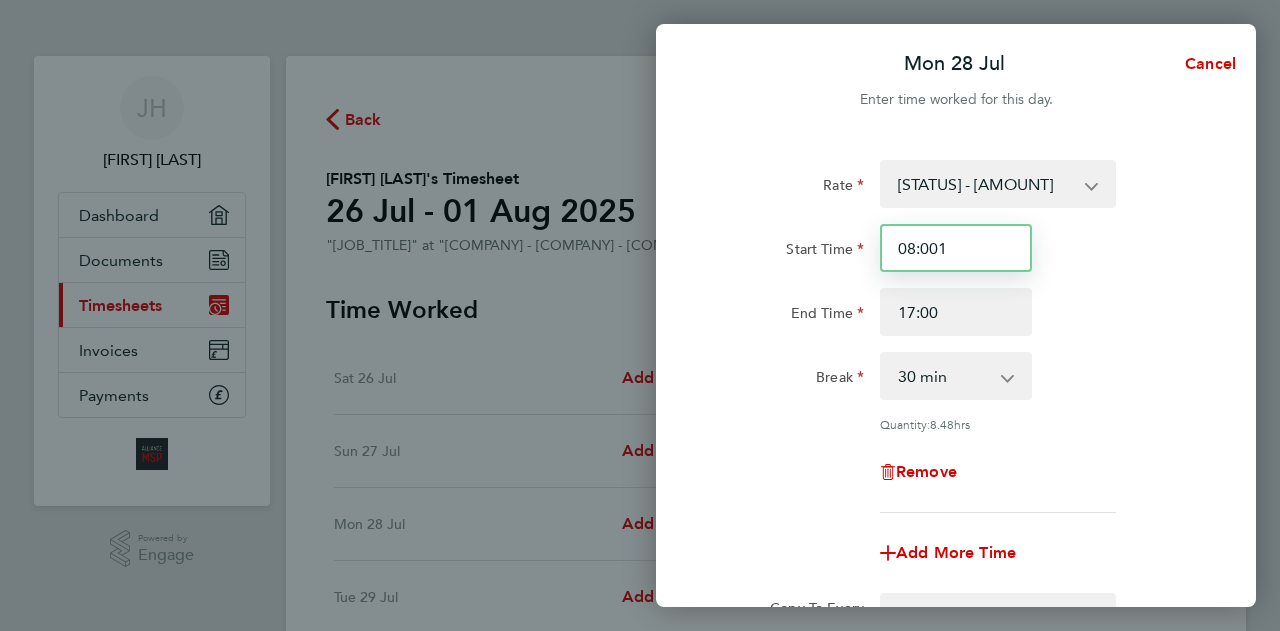 click on "08:001" at bounding box center [956, 248] 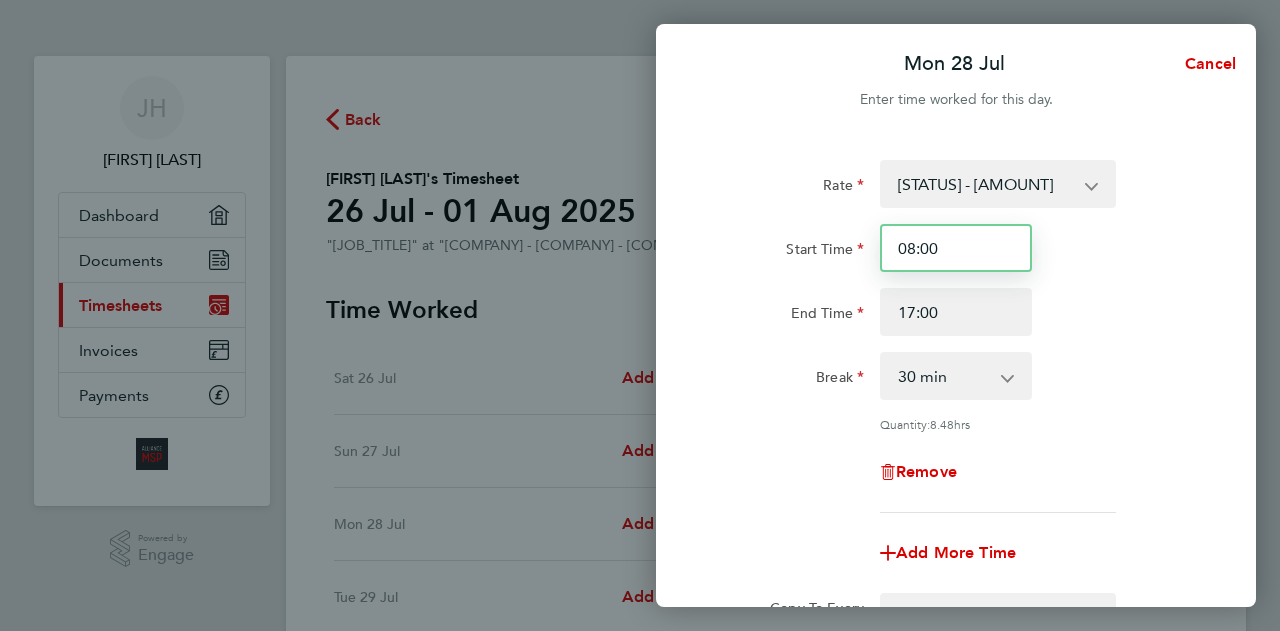 type on "08:00" 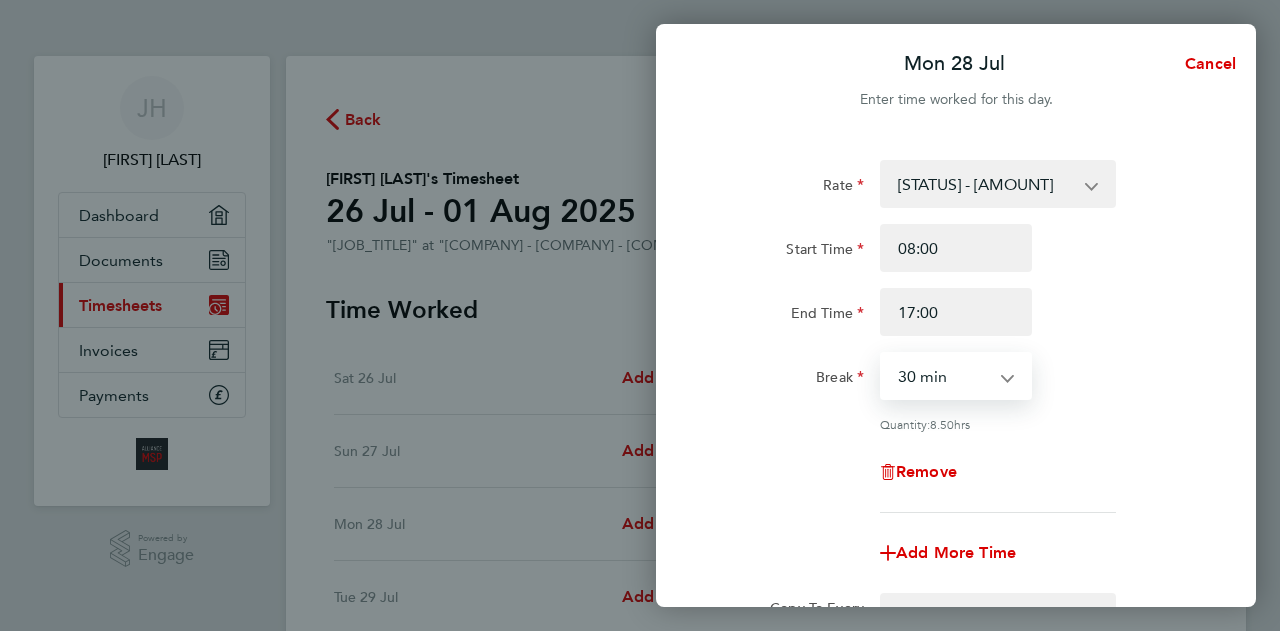 drag, startPoint x: 945, startPoint y: 357, endPoint x: 946, endPoint y: 367, distance: 10.049875 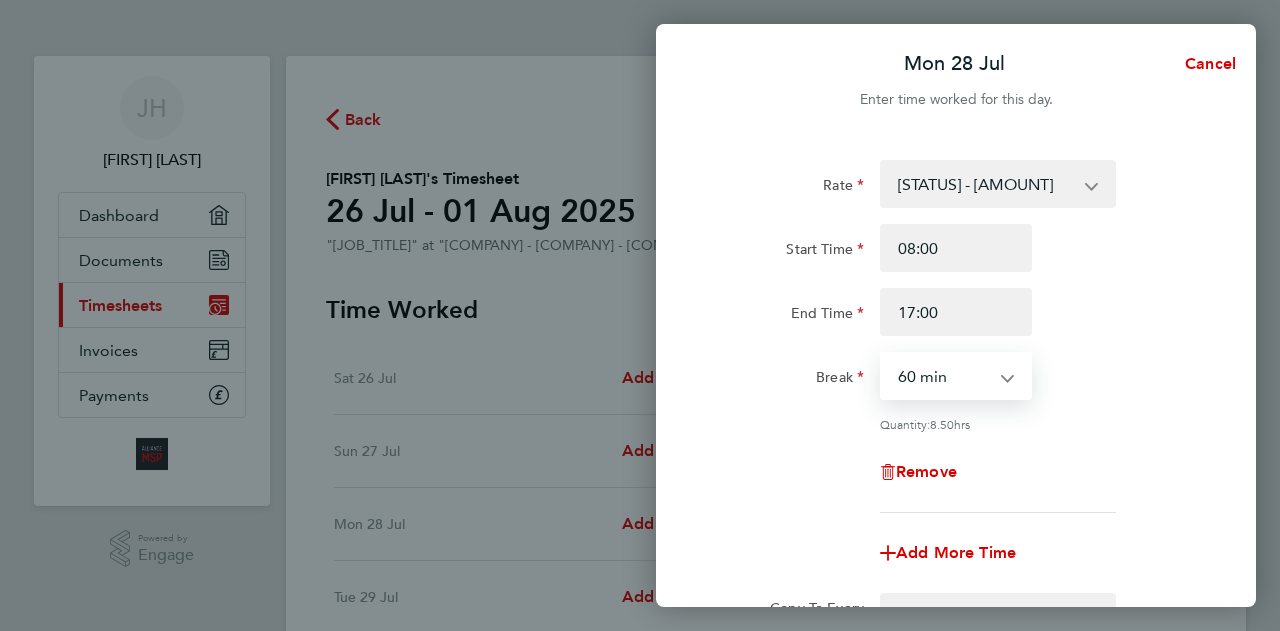 click on "0 min   15 min   30 min   45 min   60 min   75 min   90 min" at bounding box center (944, 376) 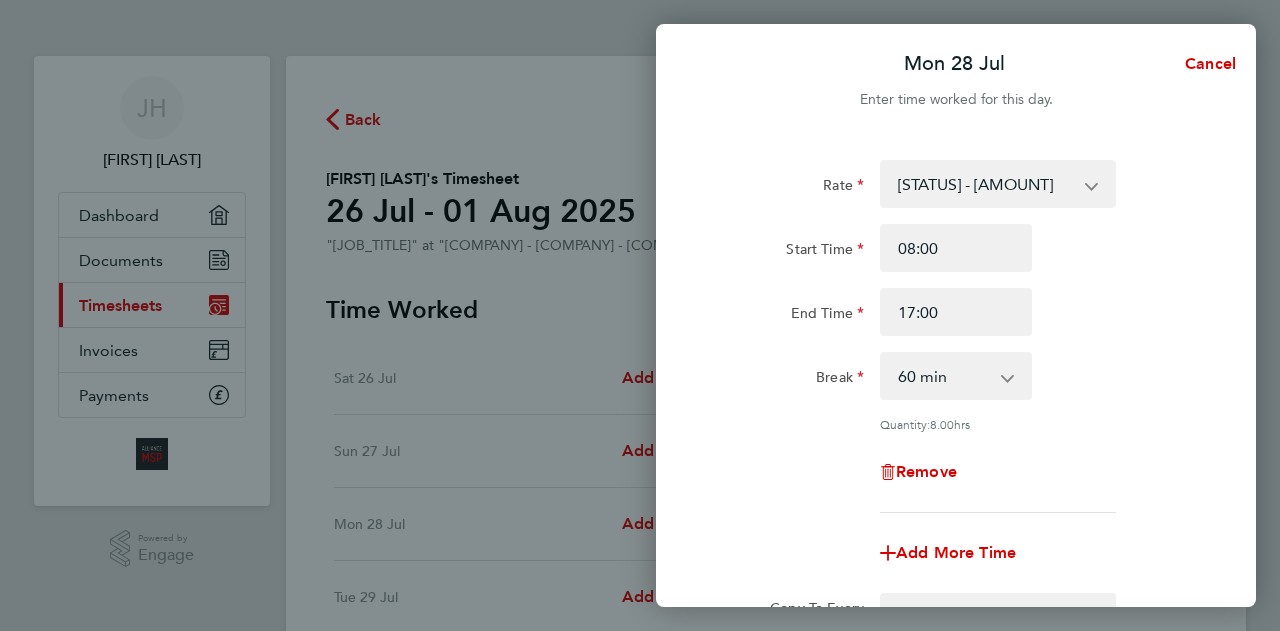 click on "Rate [STATUS] - [AMOUNT]
Start Time [TIME] End Time [TIME] Break [MINUTES] [MINUTES] [MINUTES] [MINUTES] [MINUTES] [MINUTES] [MINUTES]
Quantity: [HOURS] hrs
[STATUS]" 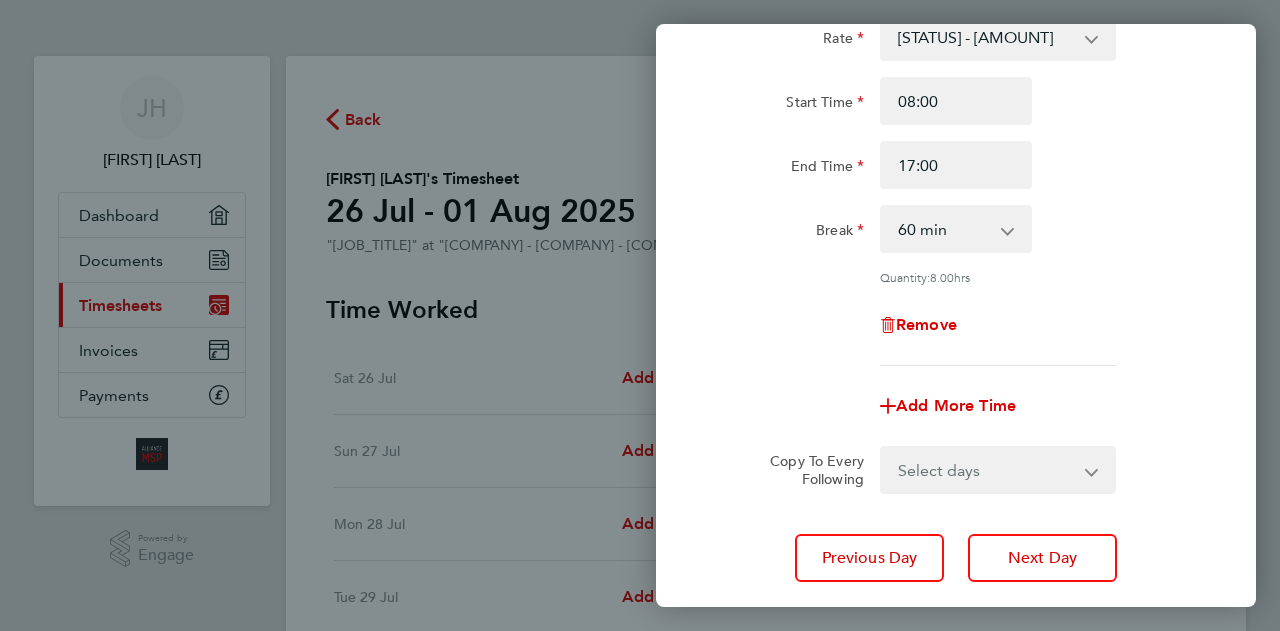 scroll, scrollTop: 272, scrollLeft: 0, axis: vertical 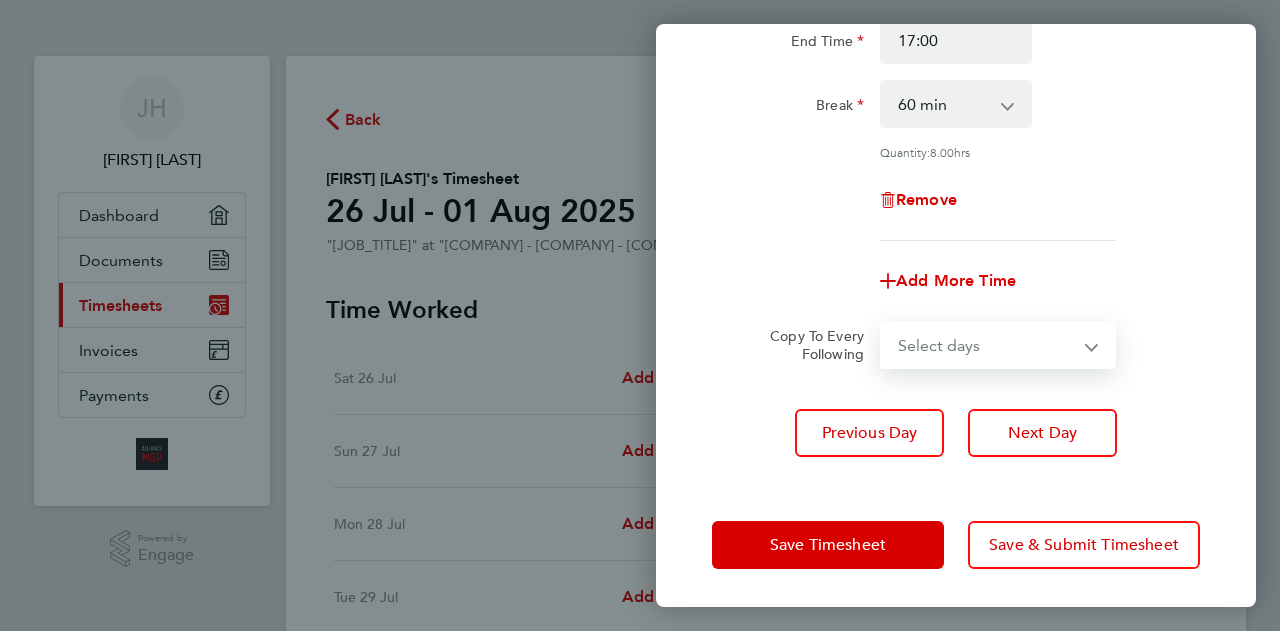 click on "Select days   Day   Tuesday   Wednesday   Thursday   Friday" at bounding box center (987, 345) 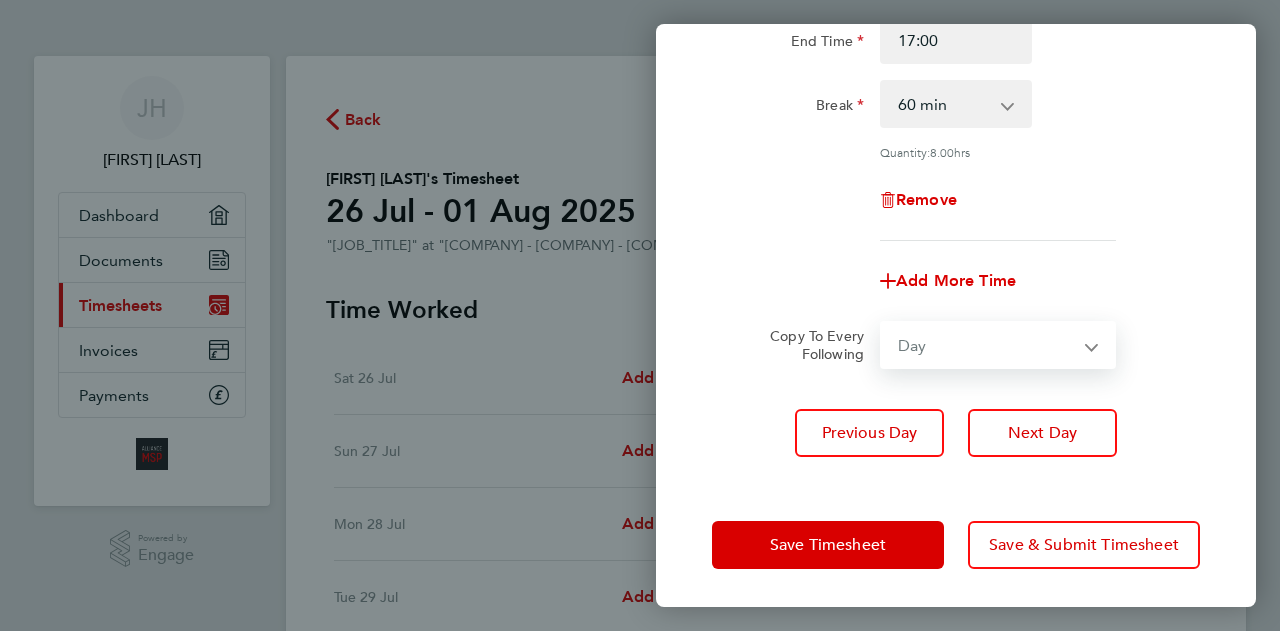 click on "Select days   Day   Tuesday   Wednesday   Thursday   Friday" at bounding box center [987, 345] 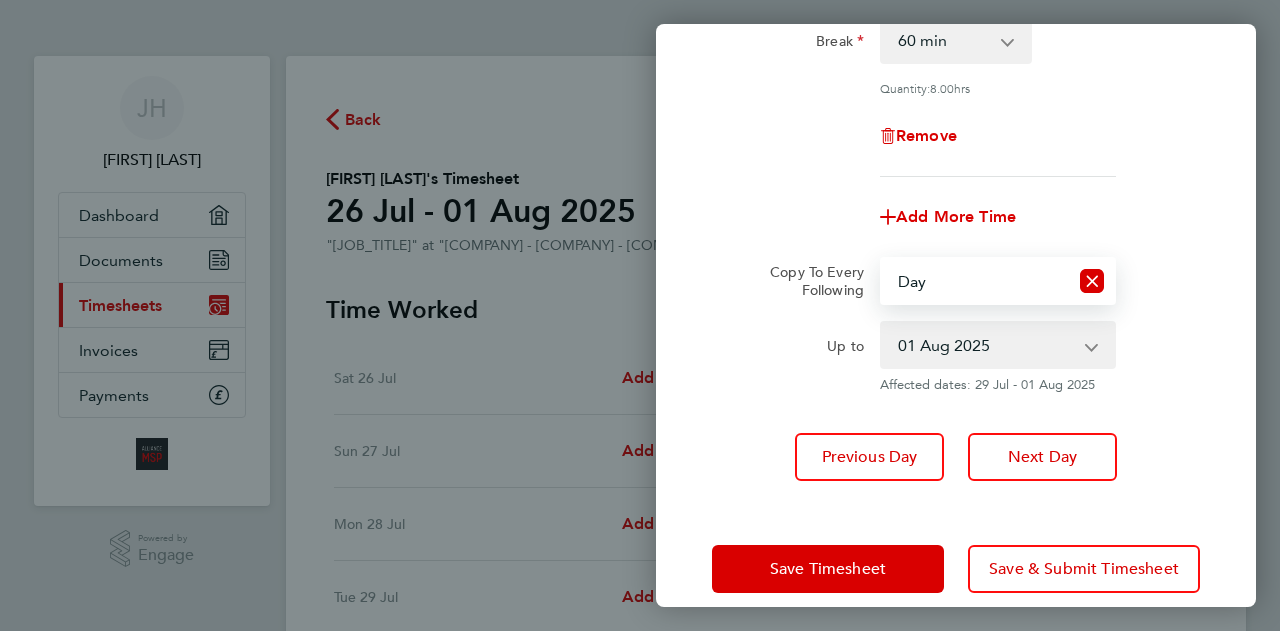 scroll, scrollTop: 360, scrollLeft: 0, axis: vertical 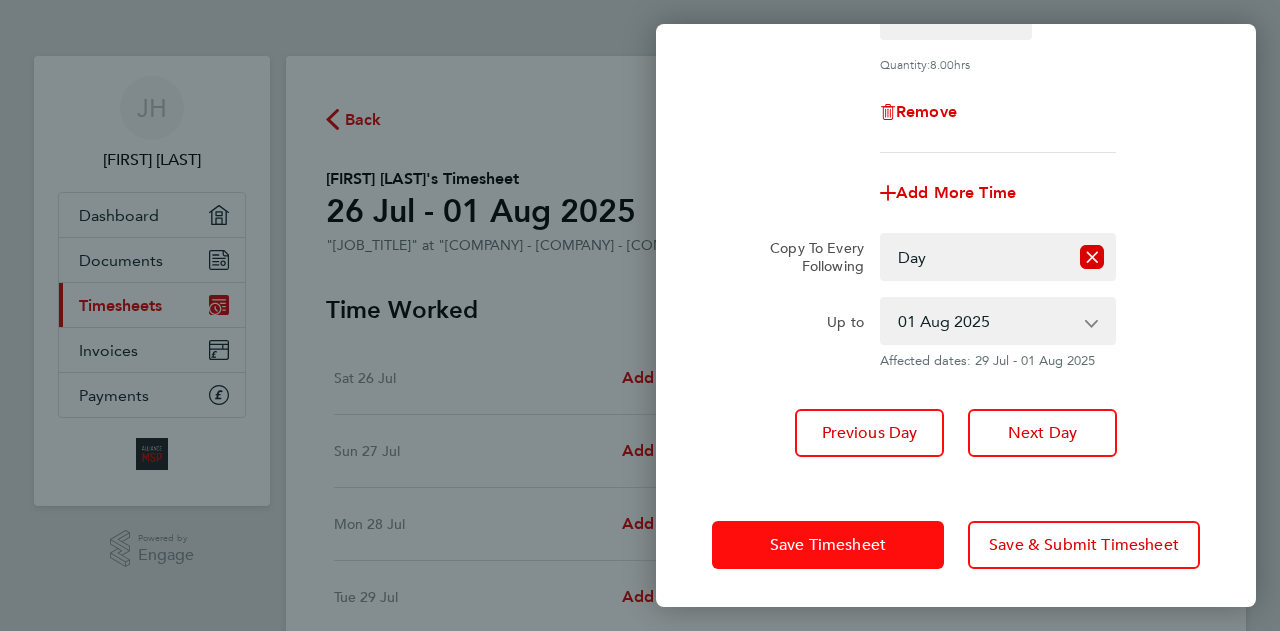 click on "Save Timesheet" 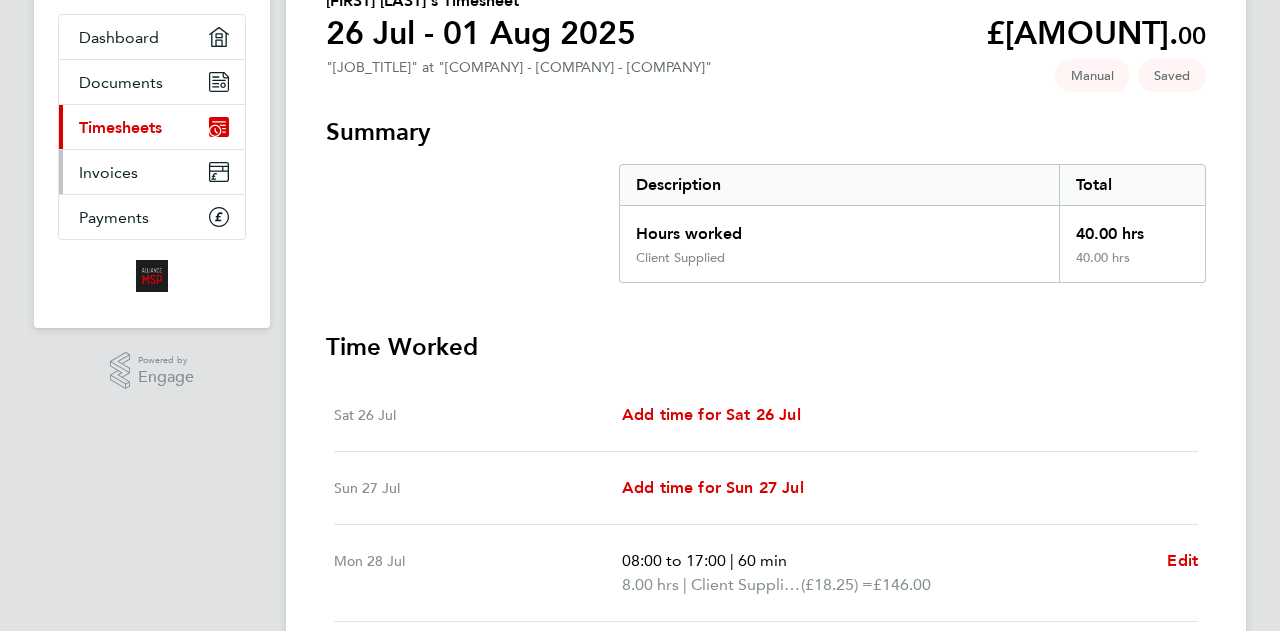 scroll, scrollTop: 0, scrollLeft: 0, axis: both 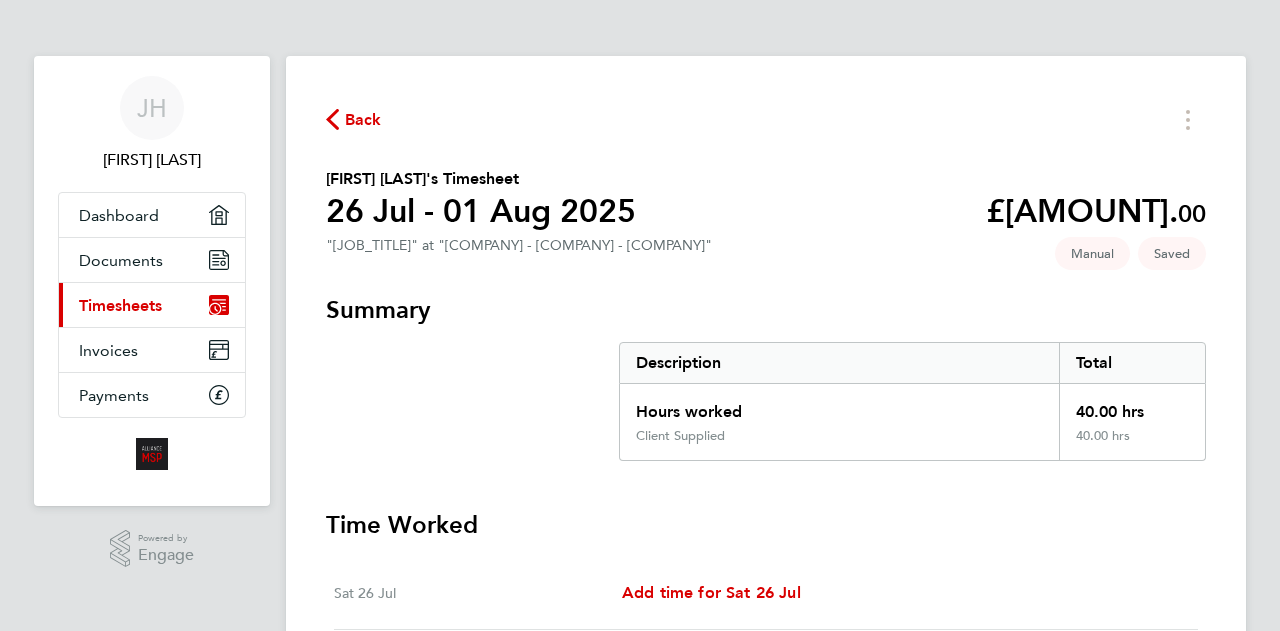 click on "Back" 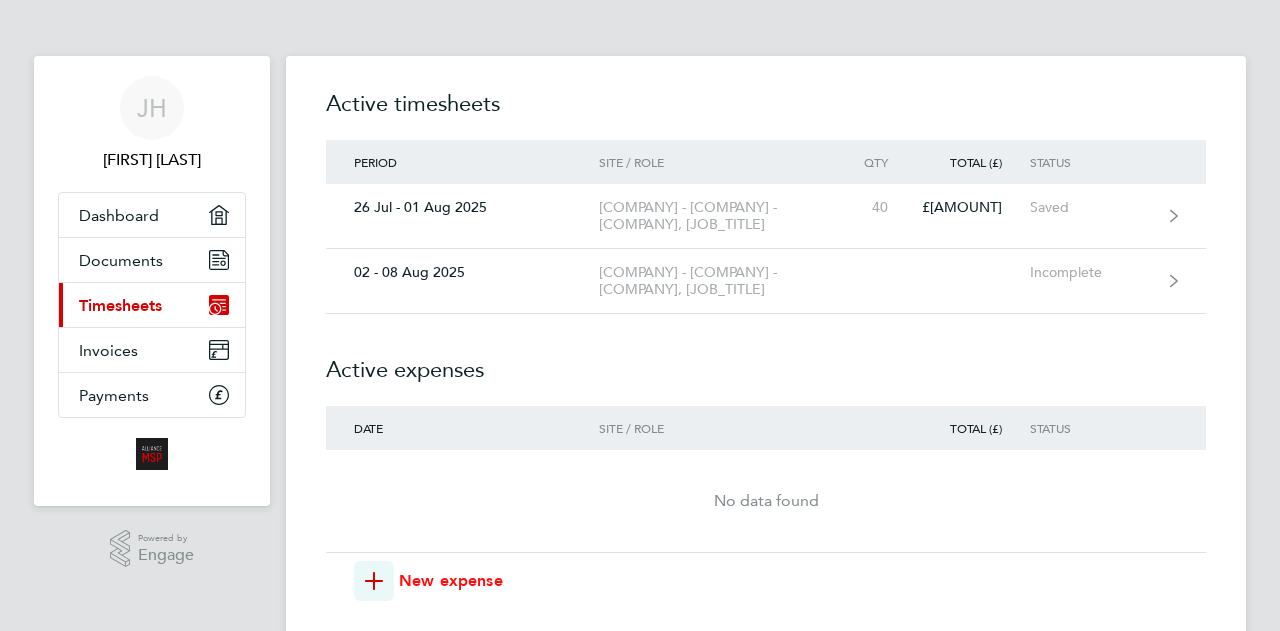 click on "New expense" 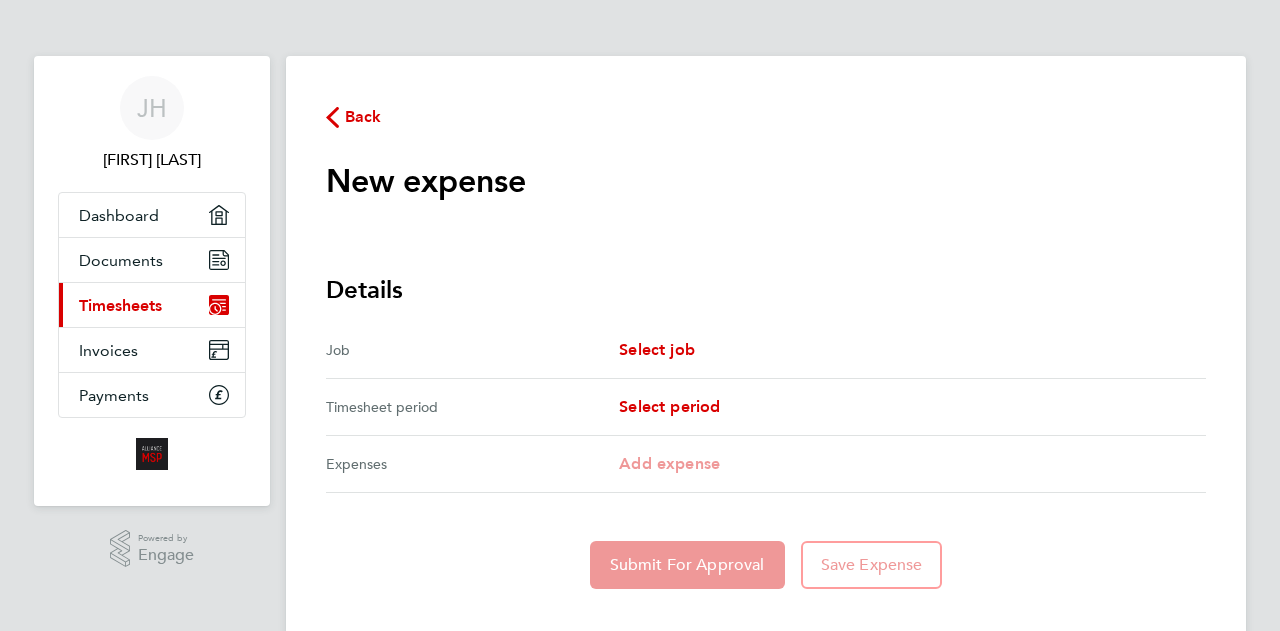 click on "Job   Select job" at bounding box center [766, 350] 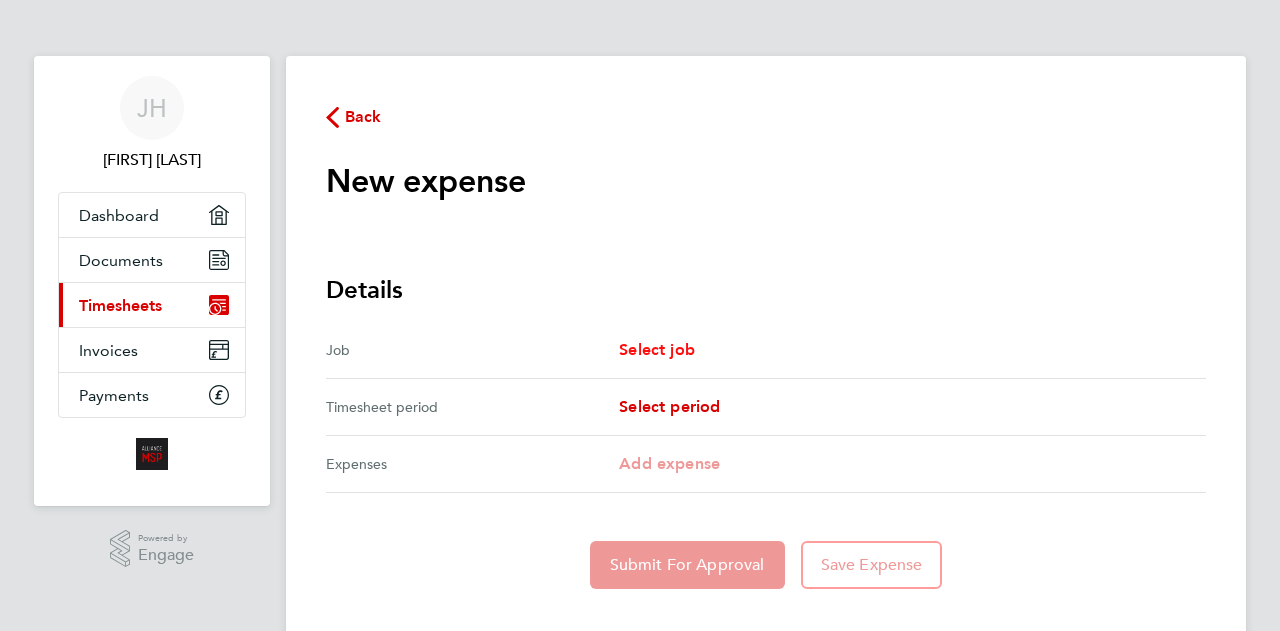 click on "Select job" at bounding box center [657, 350] 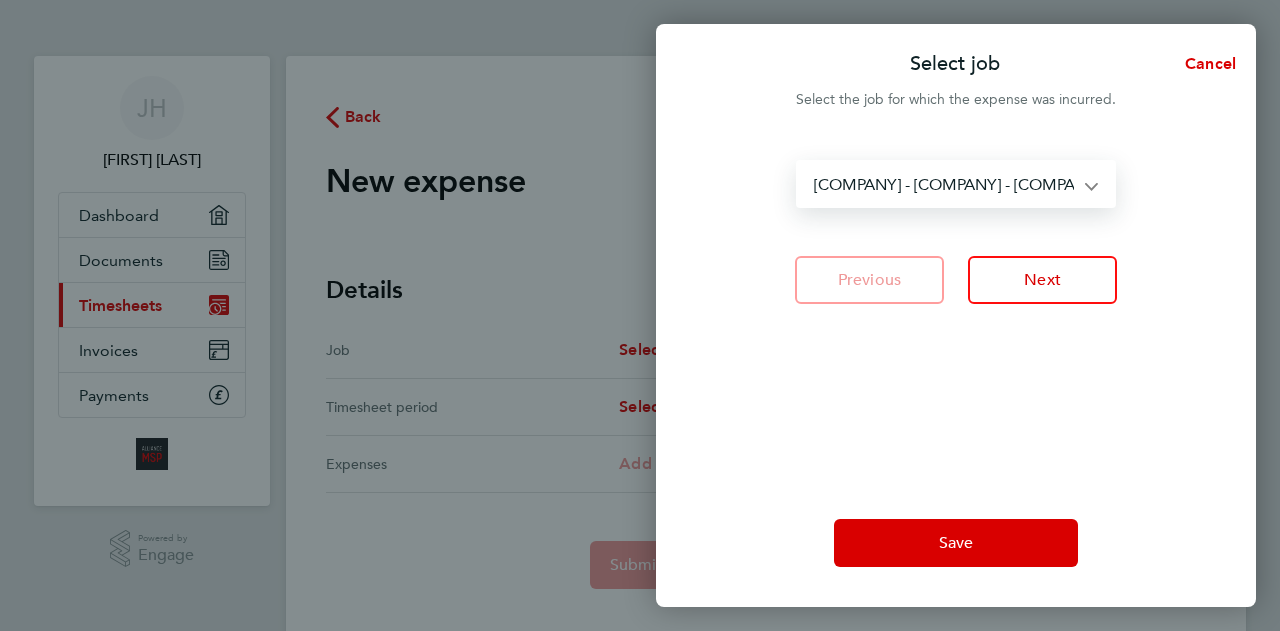 click on "[COMPANY] - [COMPANY] - [COMPANY], [JOB_TITLE]" 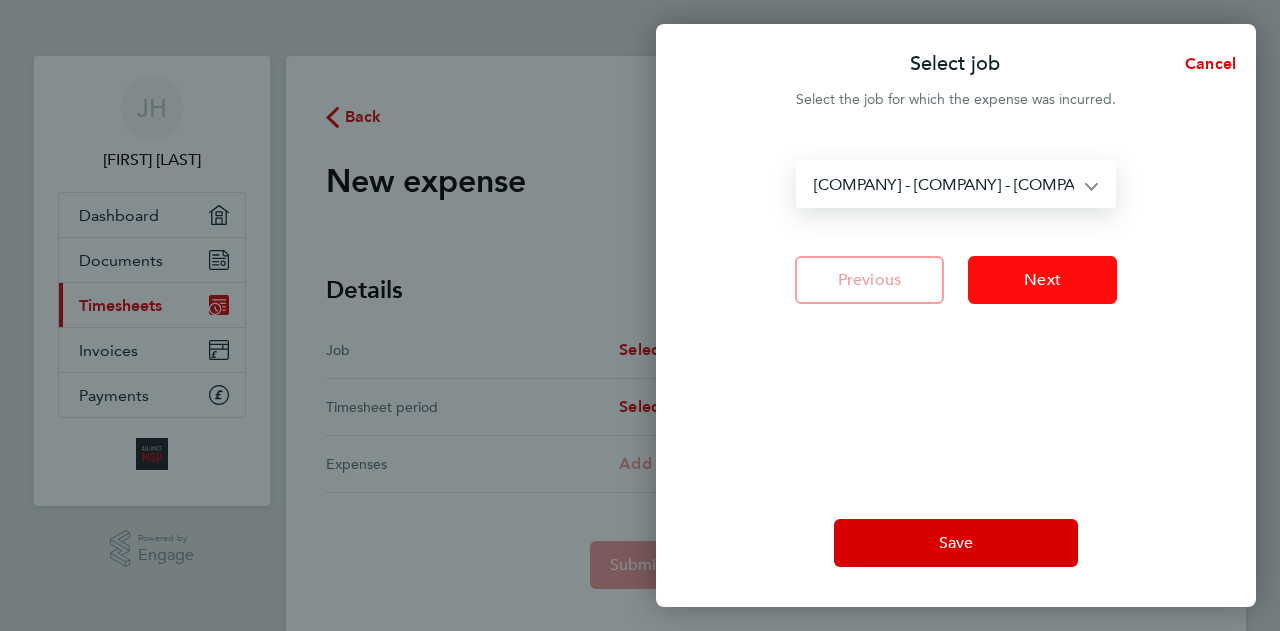 click on "Next" 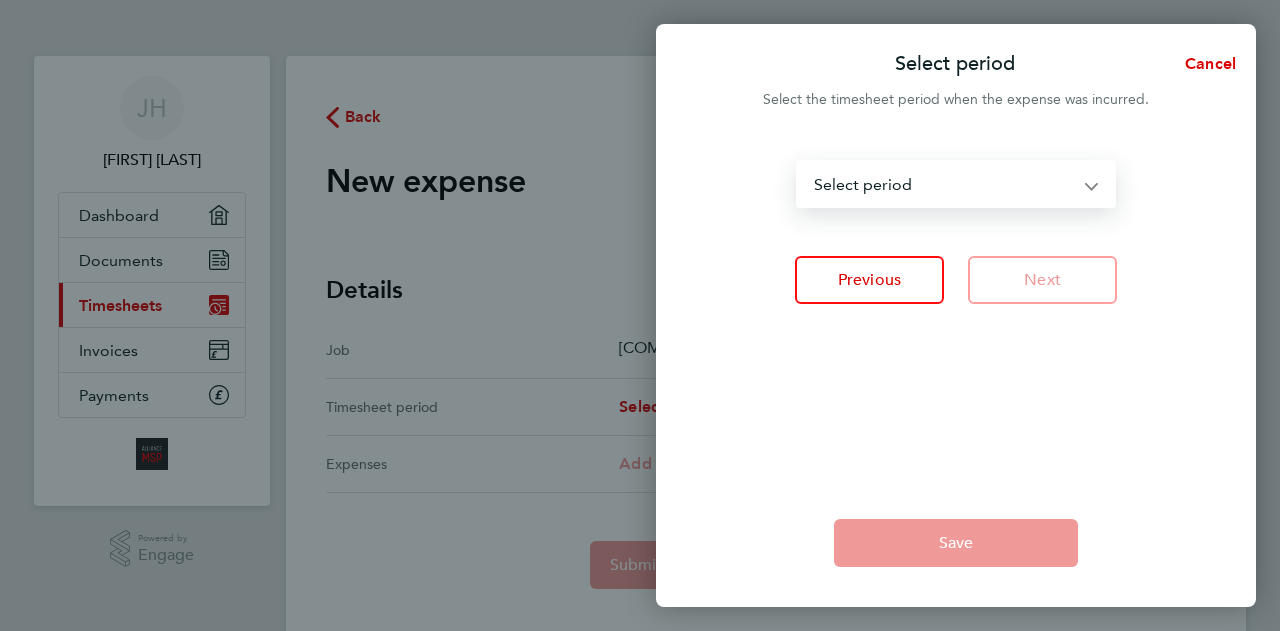 click on "[DATE] - [DATE] [DATE] - [DATE] [DATE] - [DATE] [DATE] - [DATE] [DATE] - [DATE] [DATE] - [DATE] [DATE] - [DATE] [DATE] - [DATE] [DATE] - [DATE] [DATE] - [DATE] [DATE] - [DATE] [DATE] - [DATE] [STATUS]" 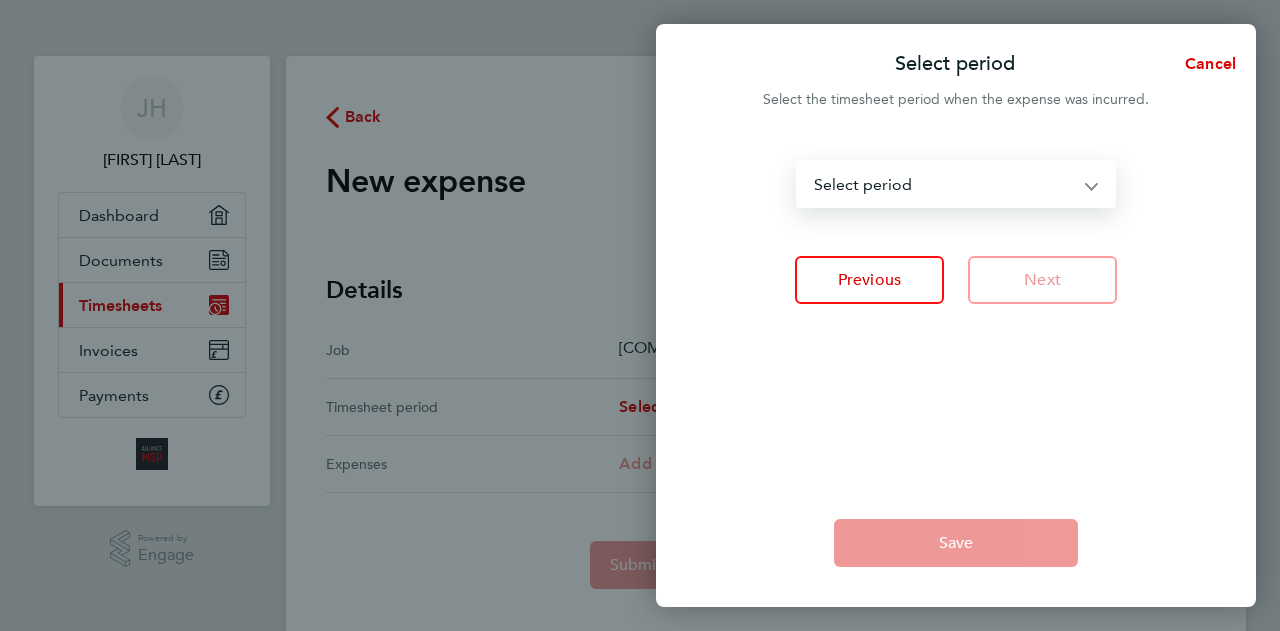select on "[NUMBER]: [STATUS]" 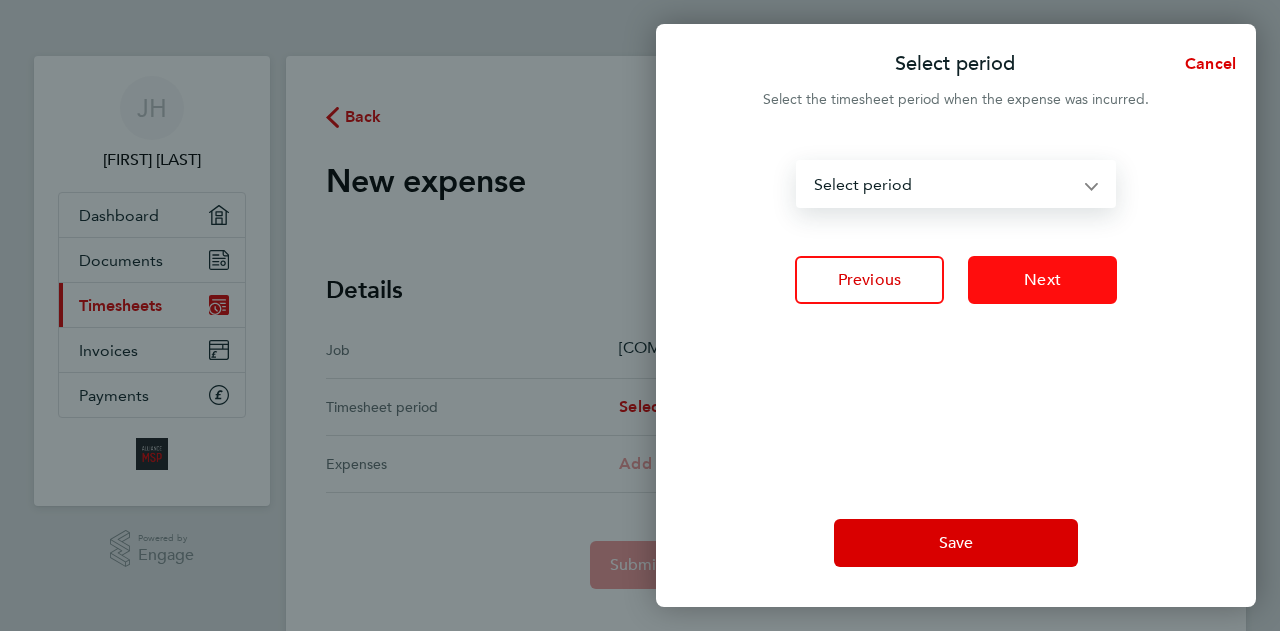 click on "Next" 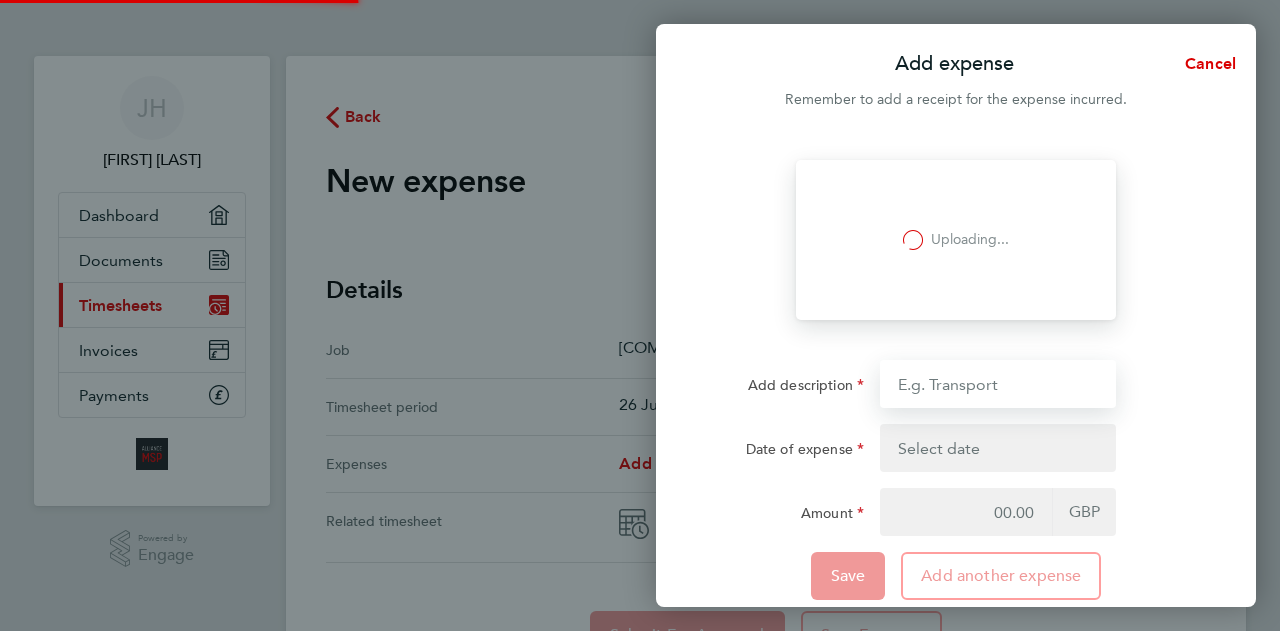click on "Add description" at bounding box center [998, 384] 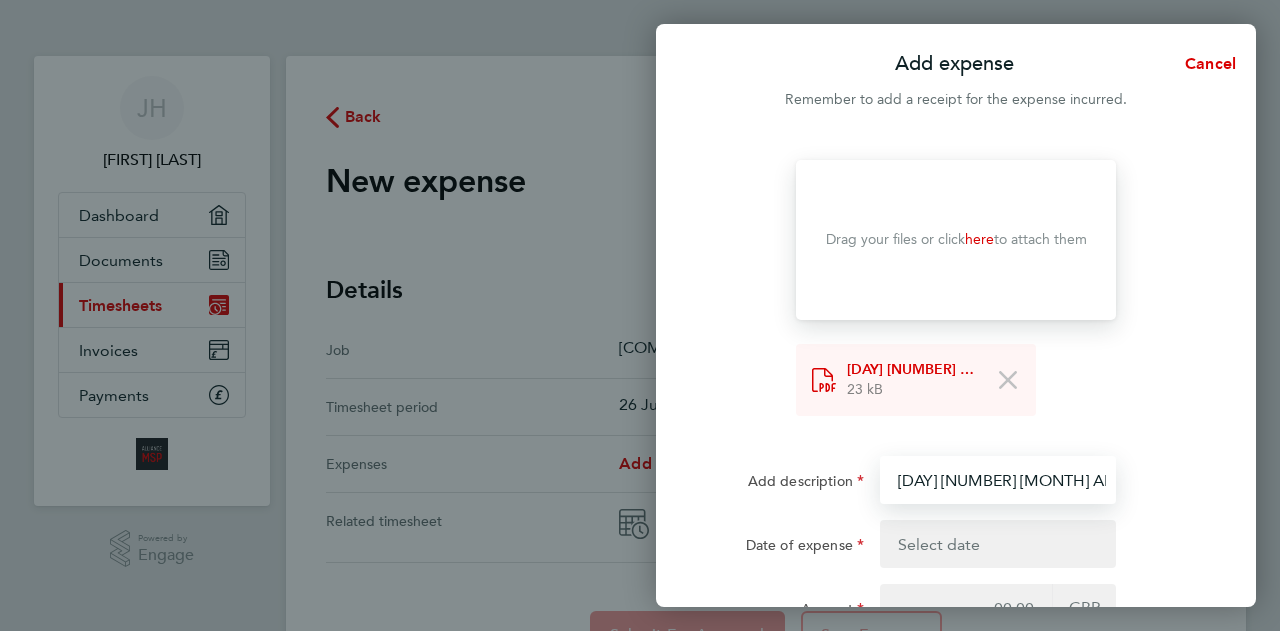 type on "[DAY] [NUMBER] [MONTH] AM" 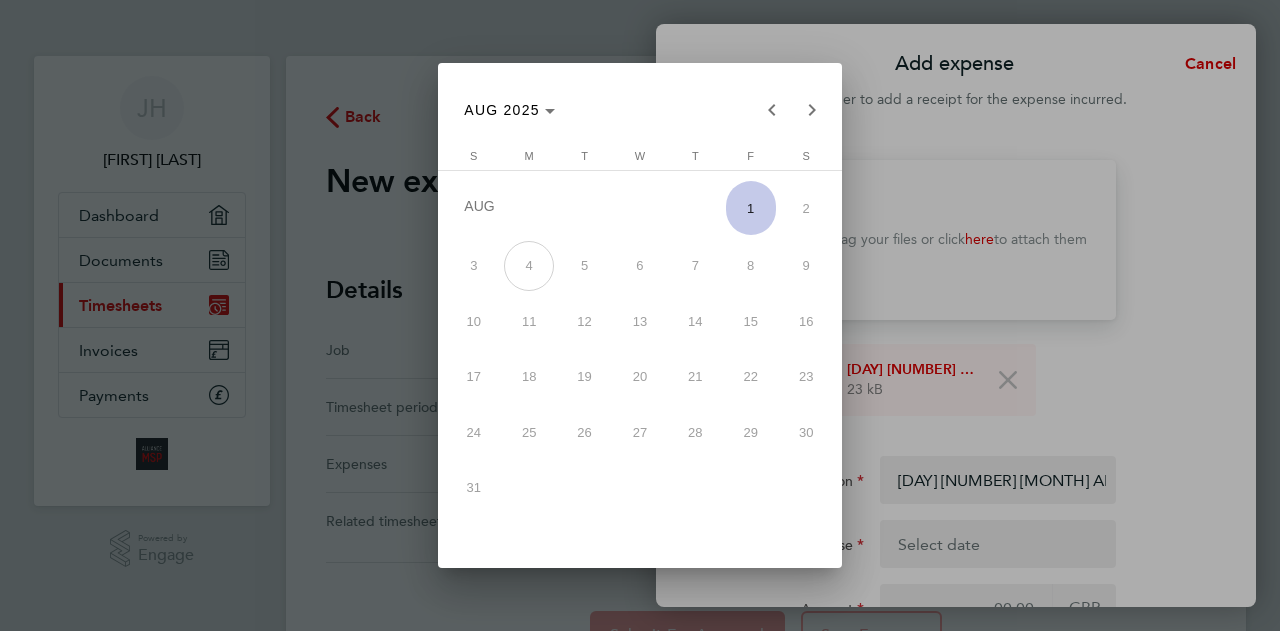 type 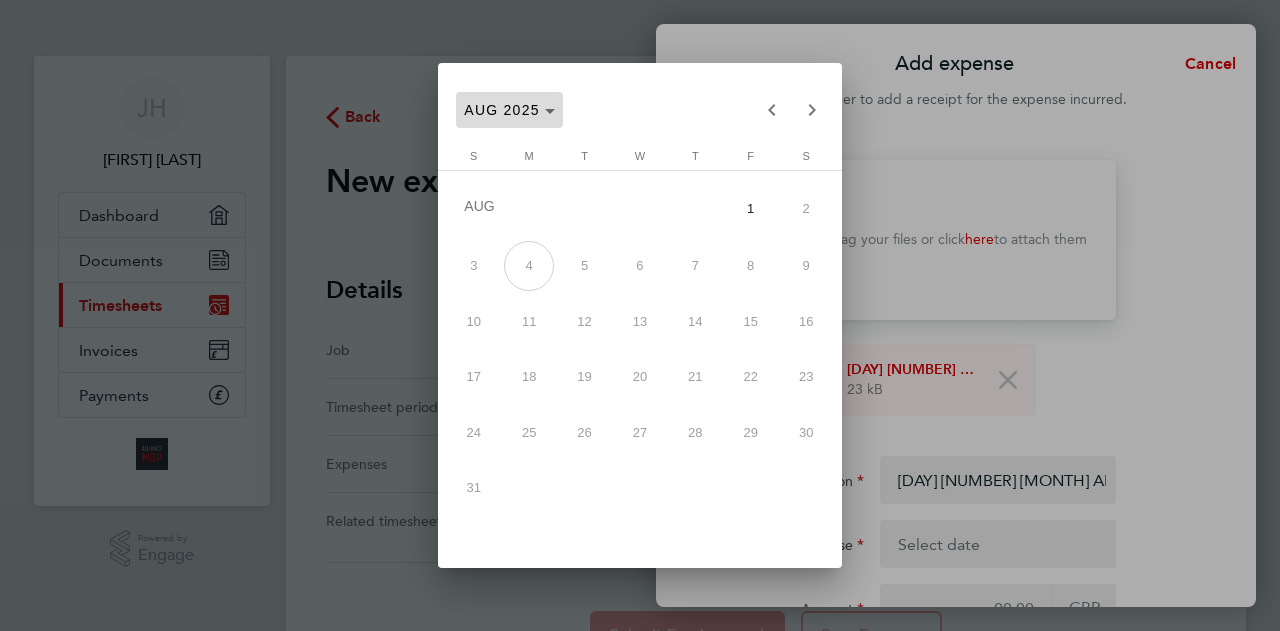 click on "AUG 2025" at bounding box center [509, 110] 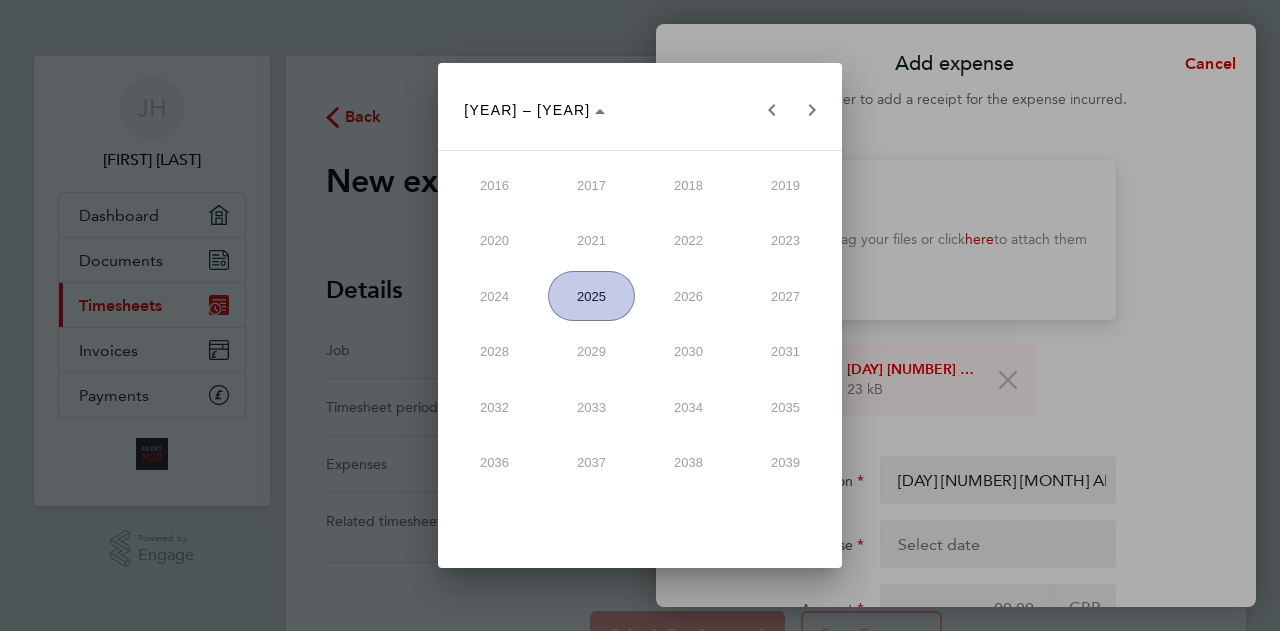 click on "2025" at bounding box center (591, 296) 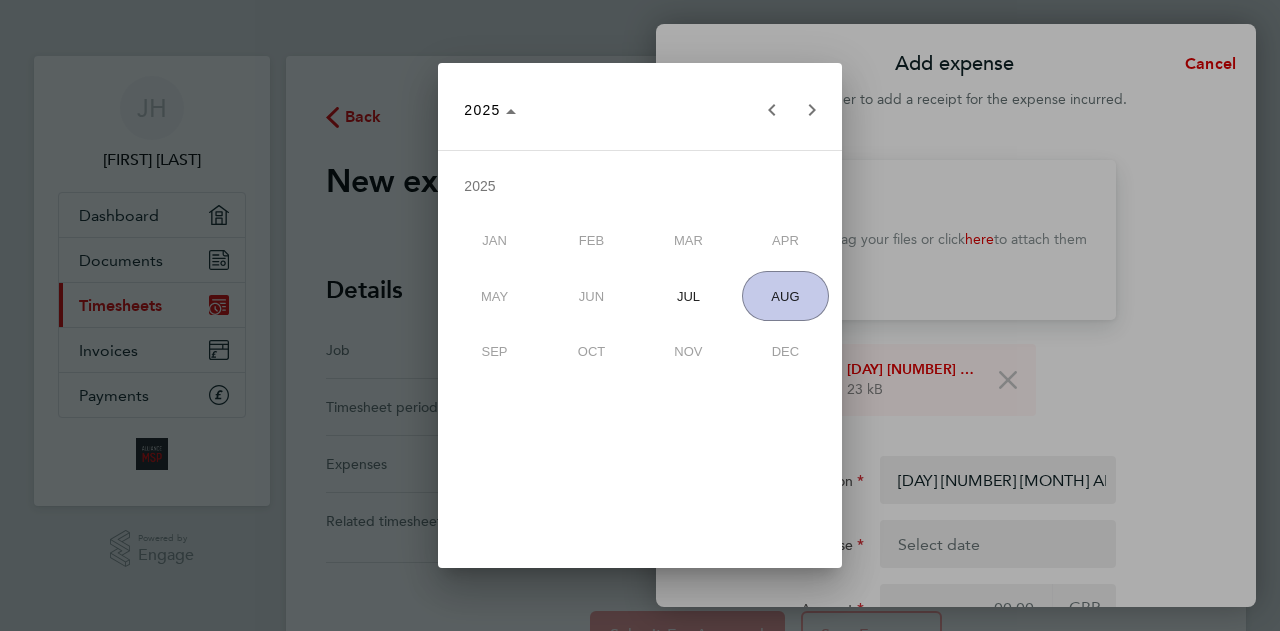 click on "JUL" at bounding box center [688, 296] 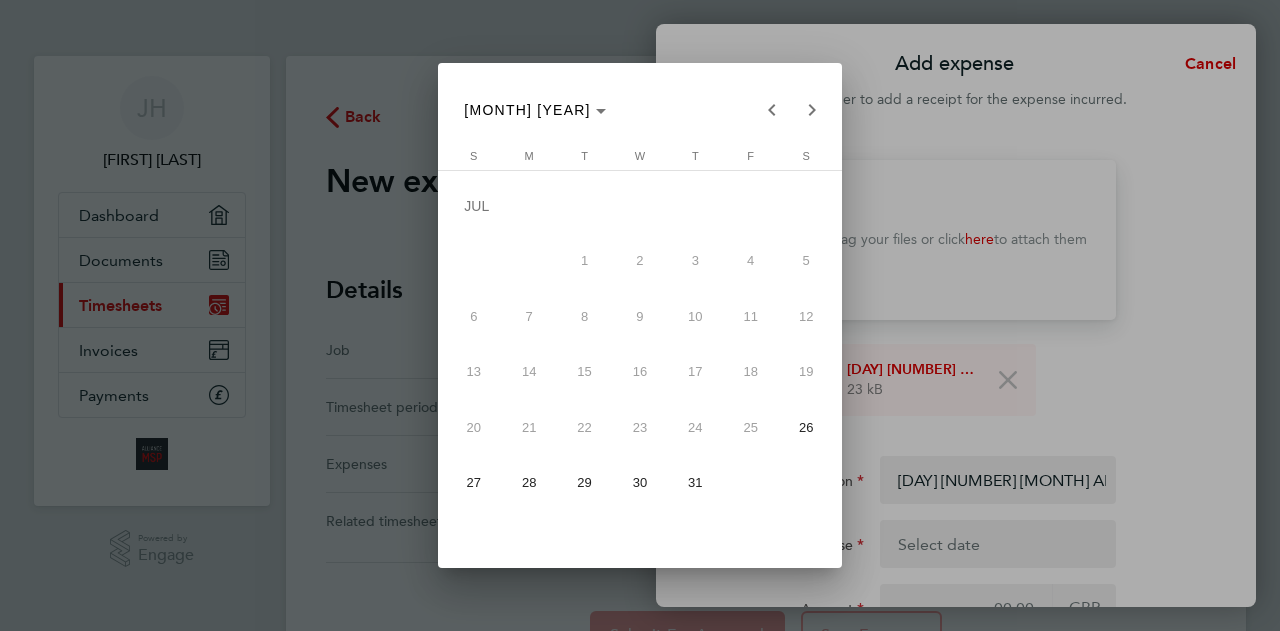 click on "28" at bounding box center (529, 483) 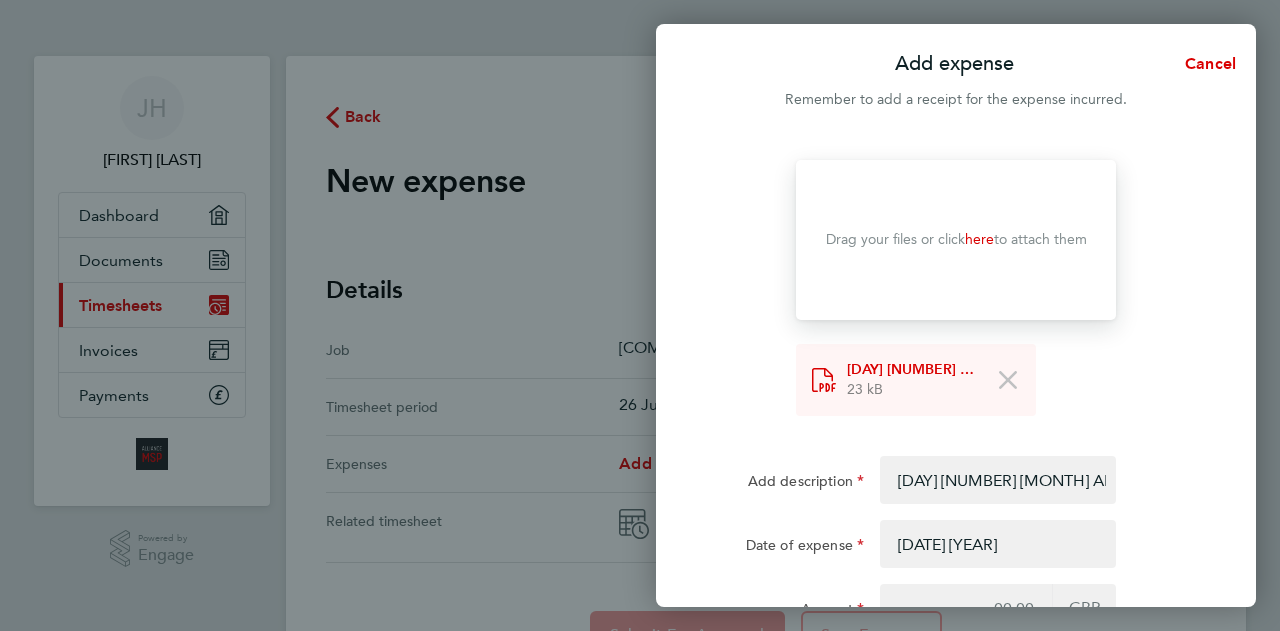 click on "Add description" 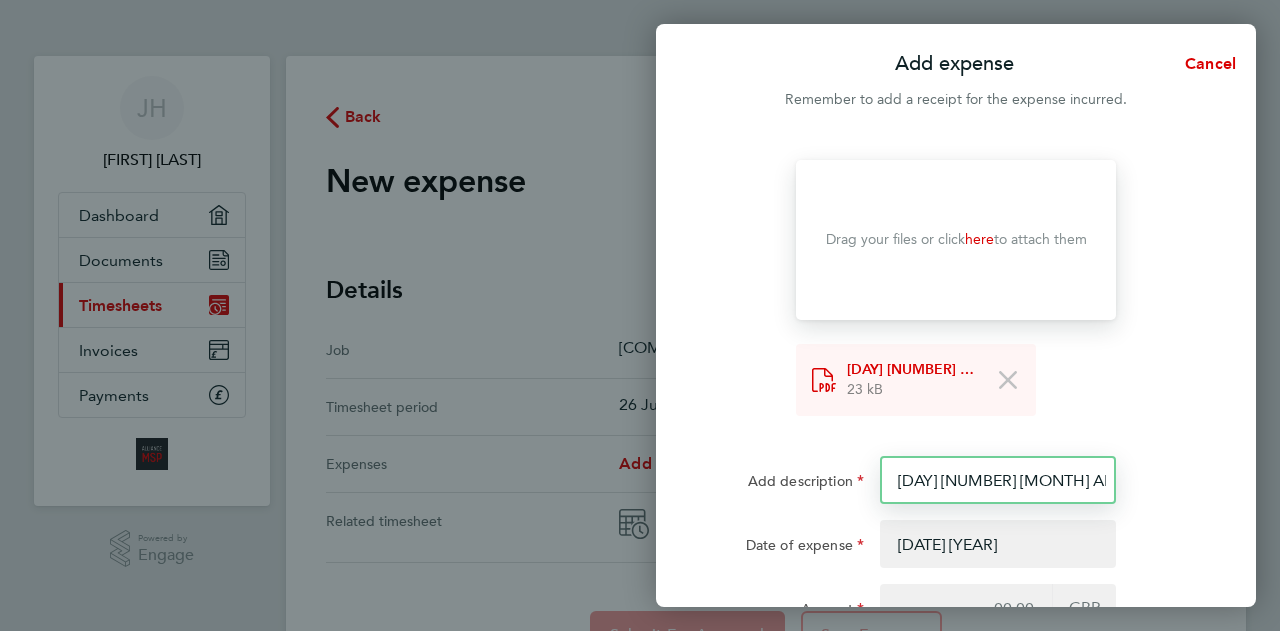 click on "[DAY] [NUMBER] [MONTH] AM" at bounding box center [998, 480] 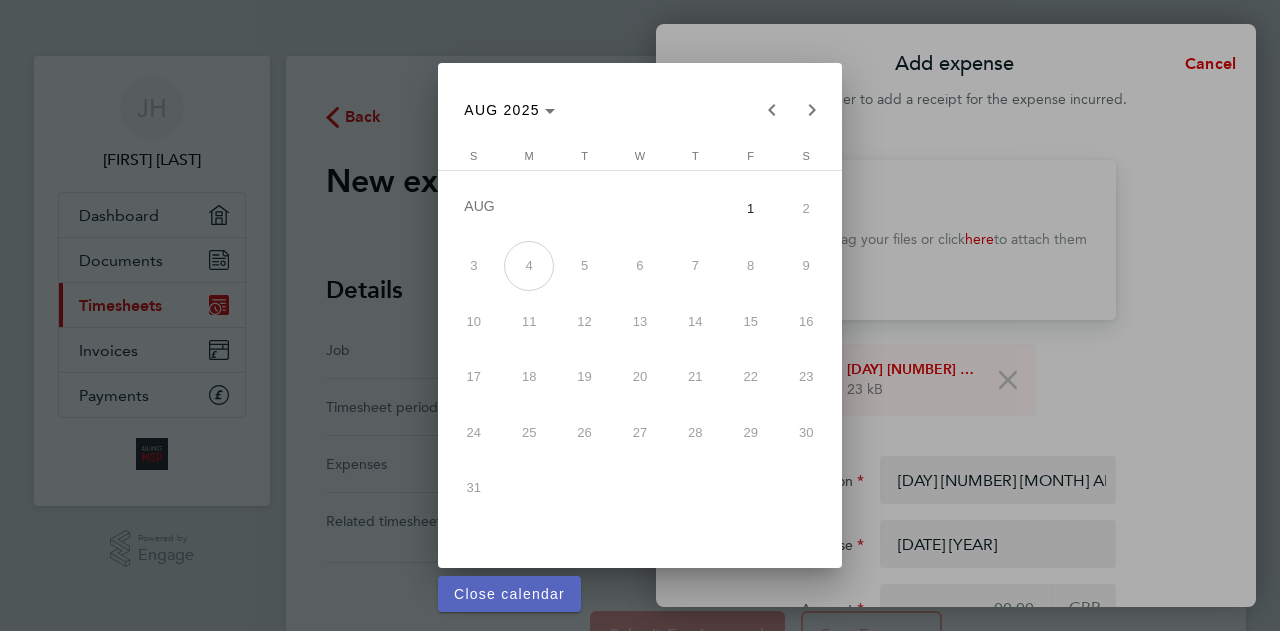type 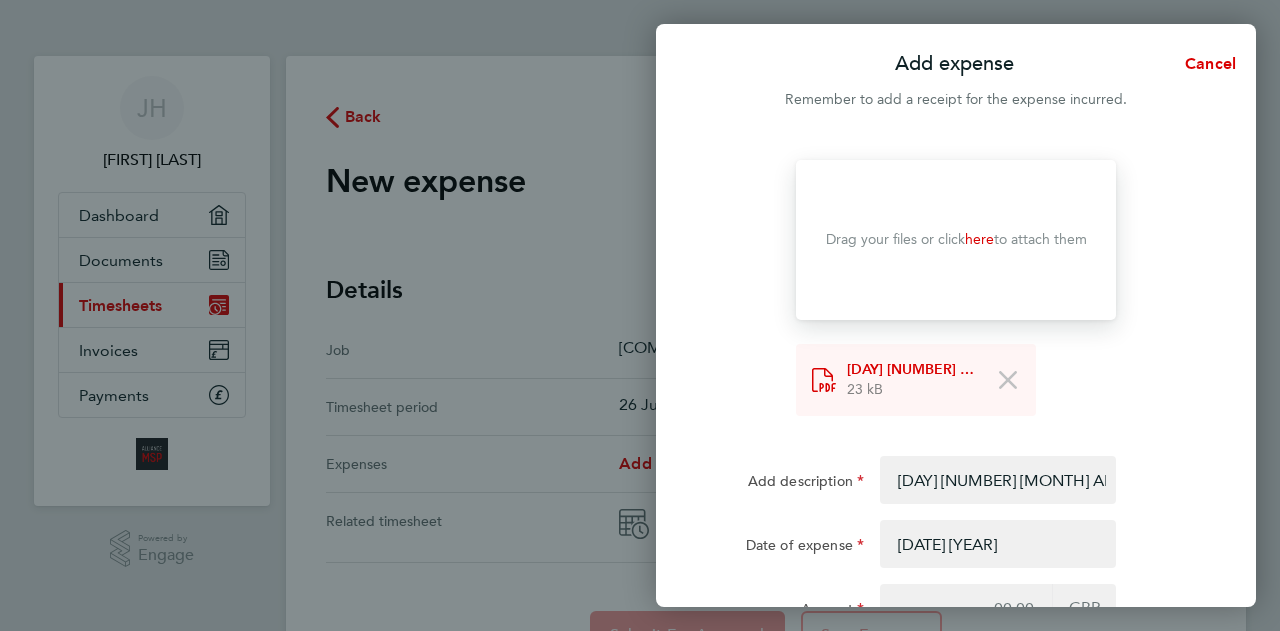 type 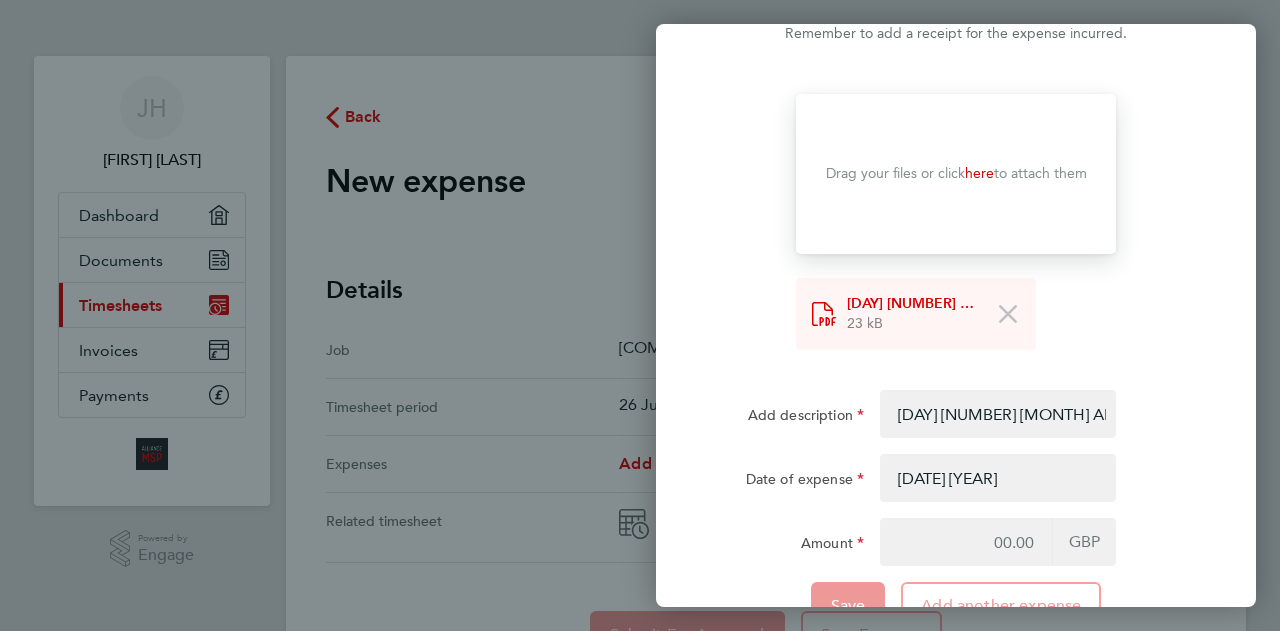 scroll, scrollTop: 128, scrollLeft: 0, axis: vertical 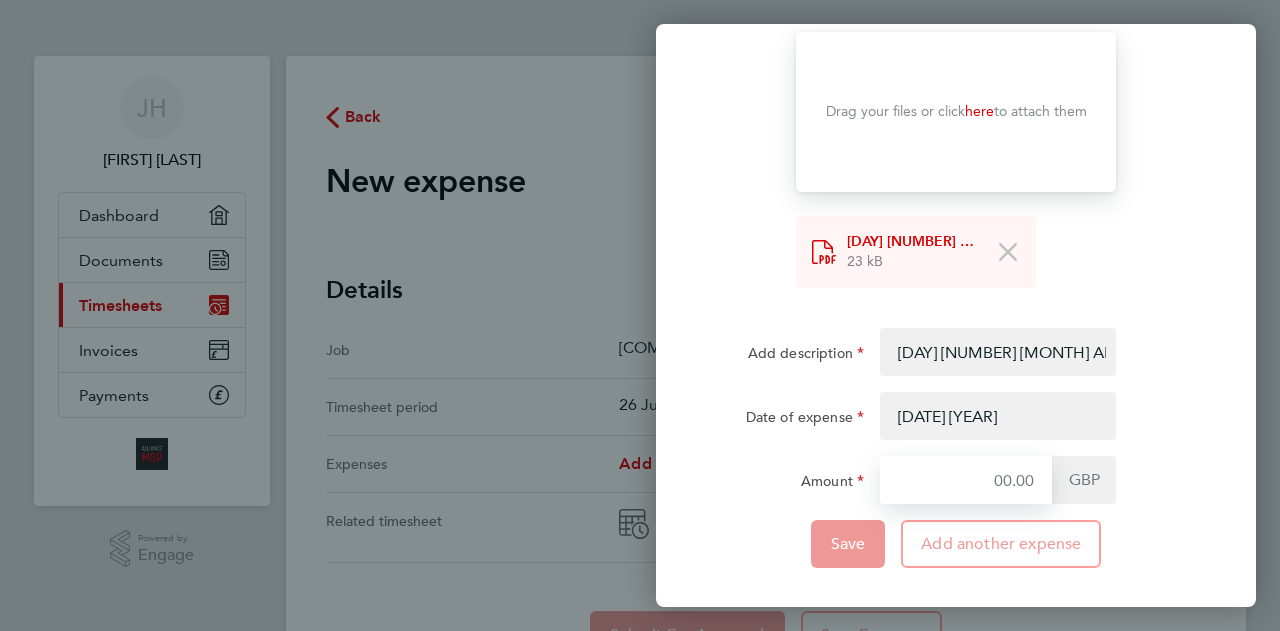click on "Amount" at bounding box center (966, 480) 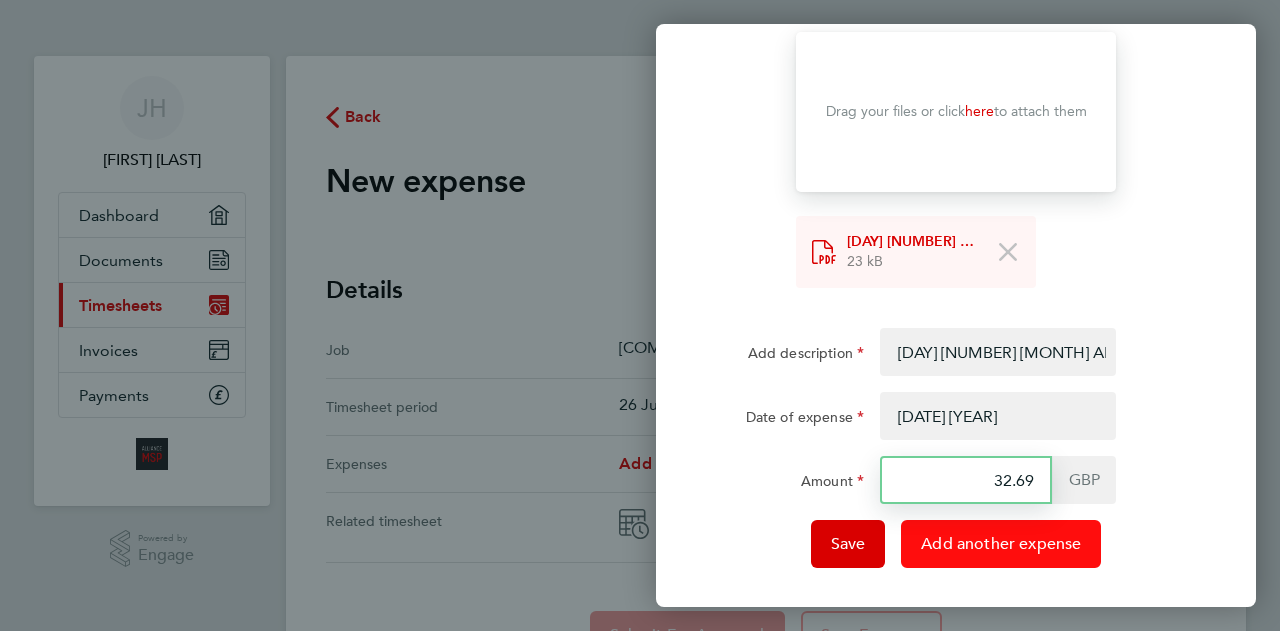type on "32.69" 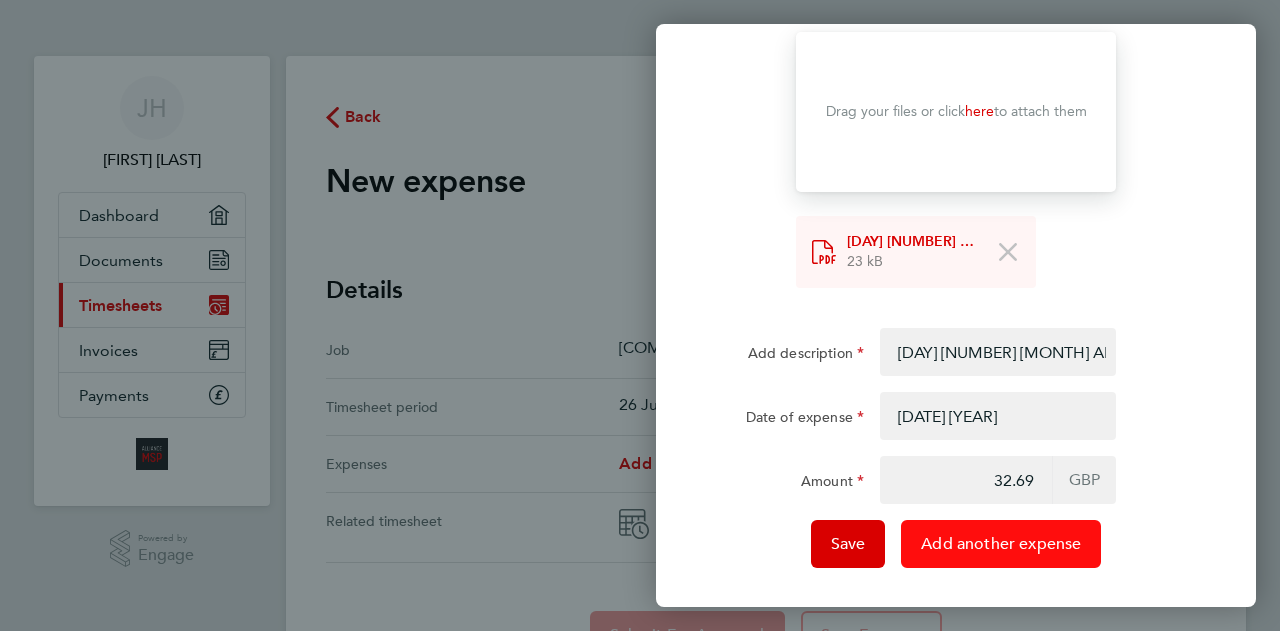 click on "Add another expense" 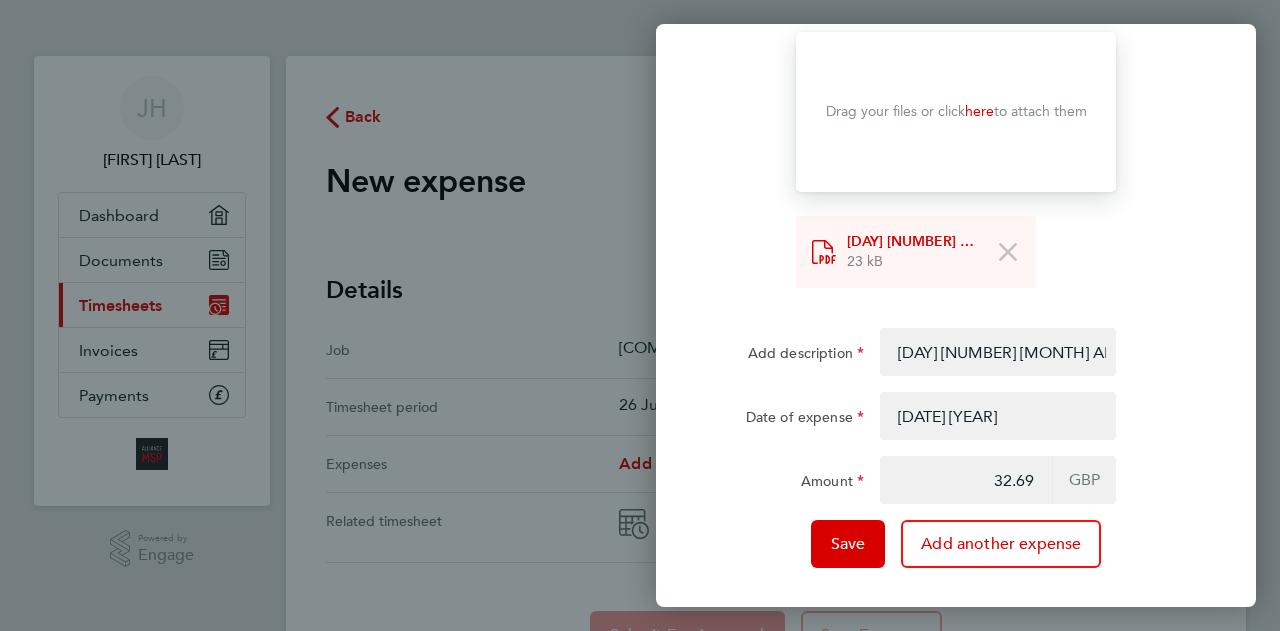 type 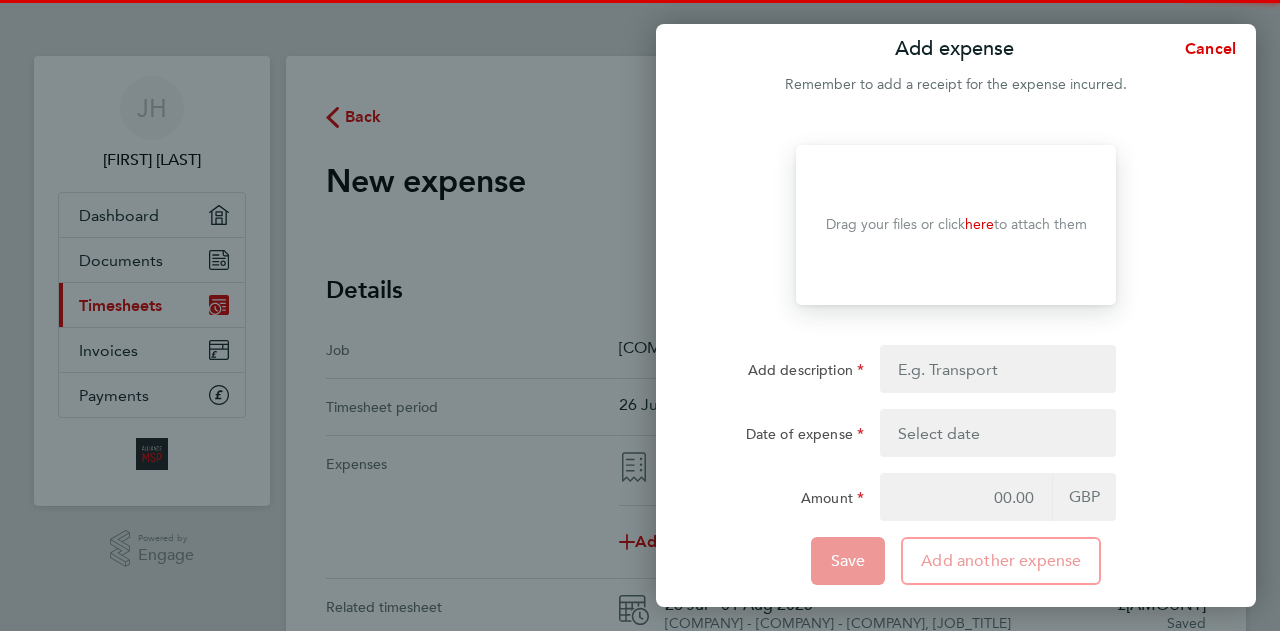 scroll, scrollTop: 0, scrollLeft: 0, axis: both 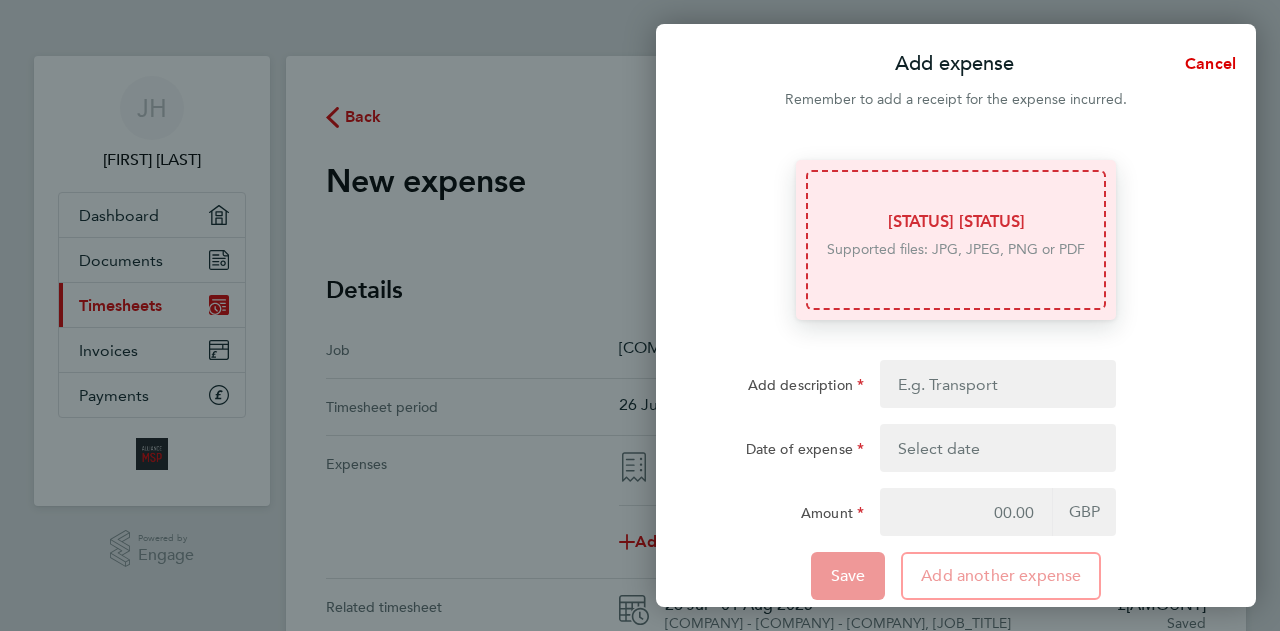 click 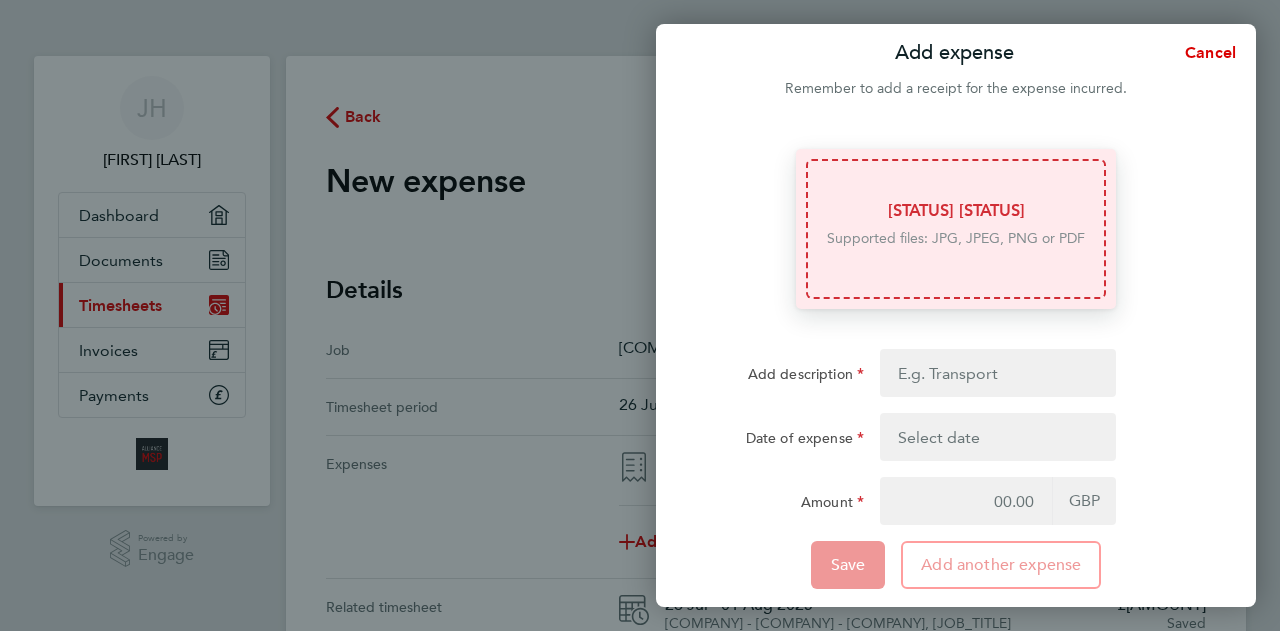 scroll, scrollTop: 0, scrollLeft: 0, axis: both 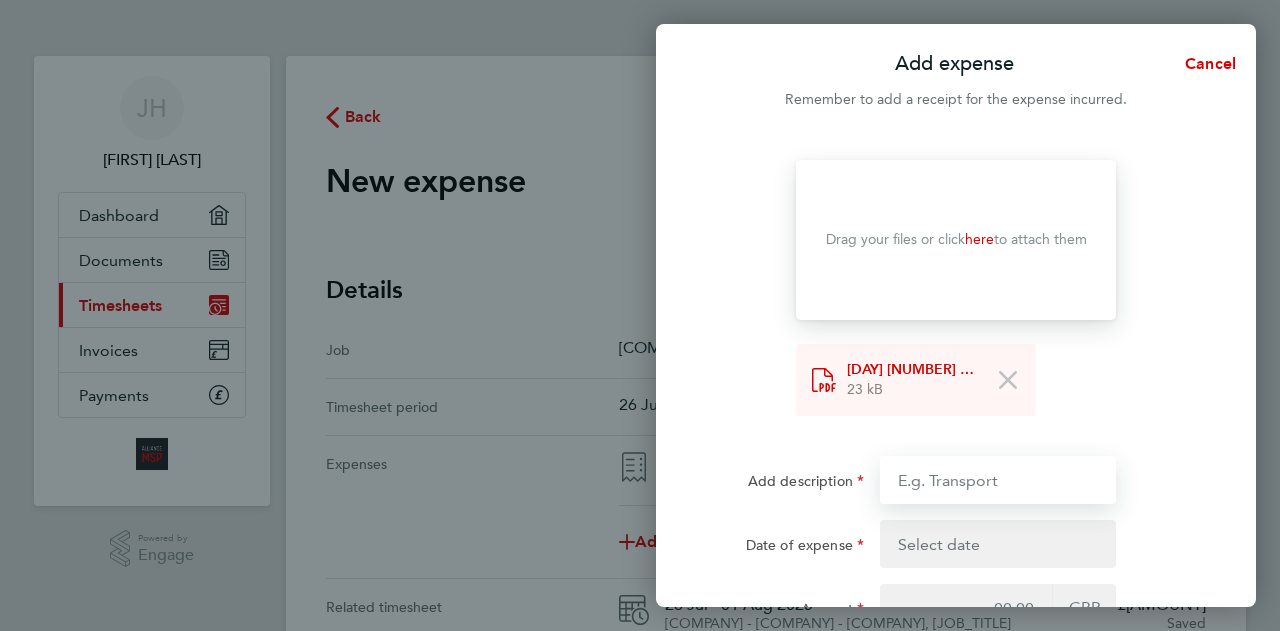 click on "Add description" at bounding box center (998, 480) 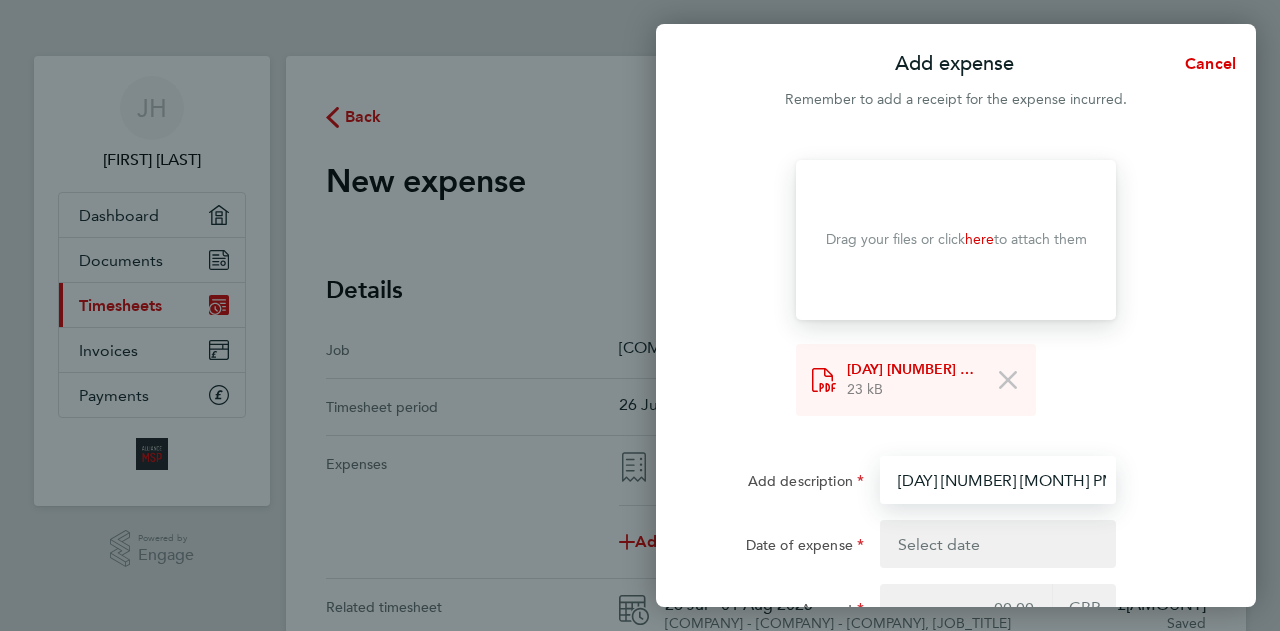 type on "[DAY] [NUMBER] [MONTH] PM" 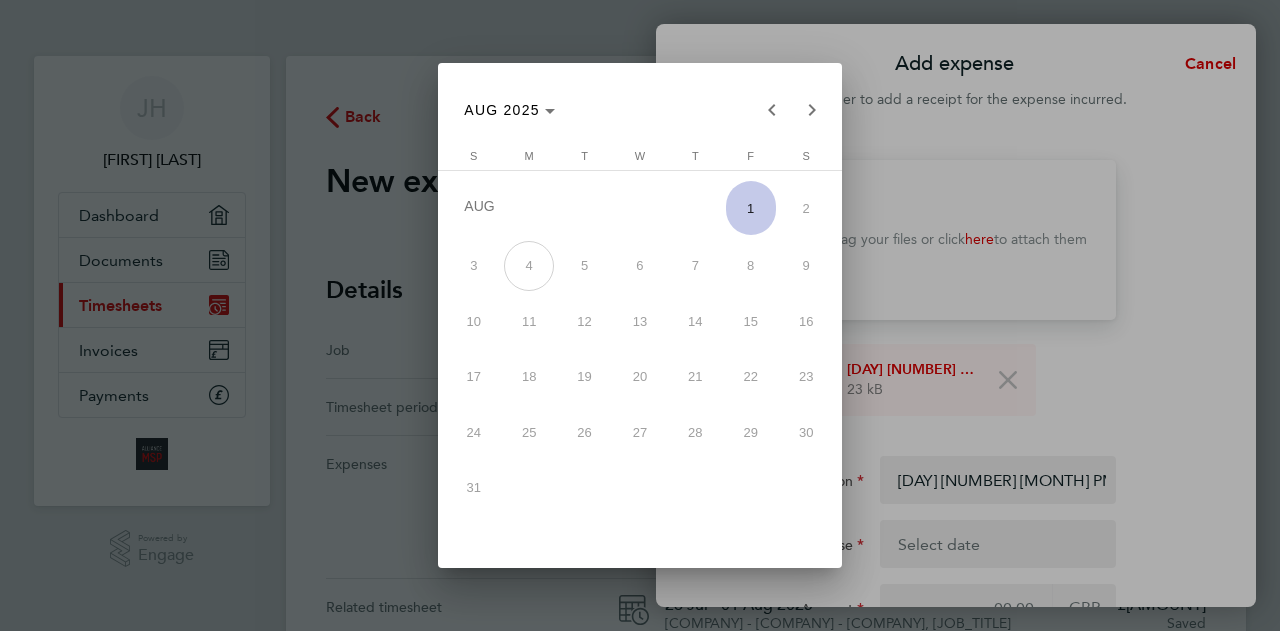 type 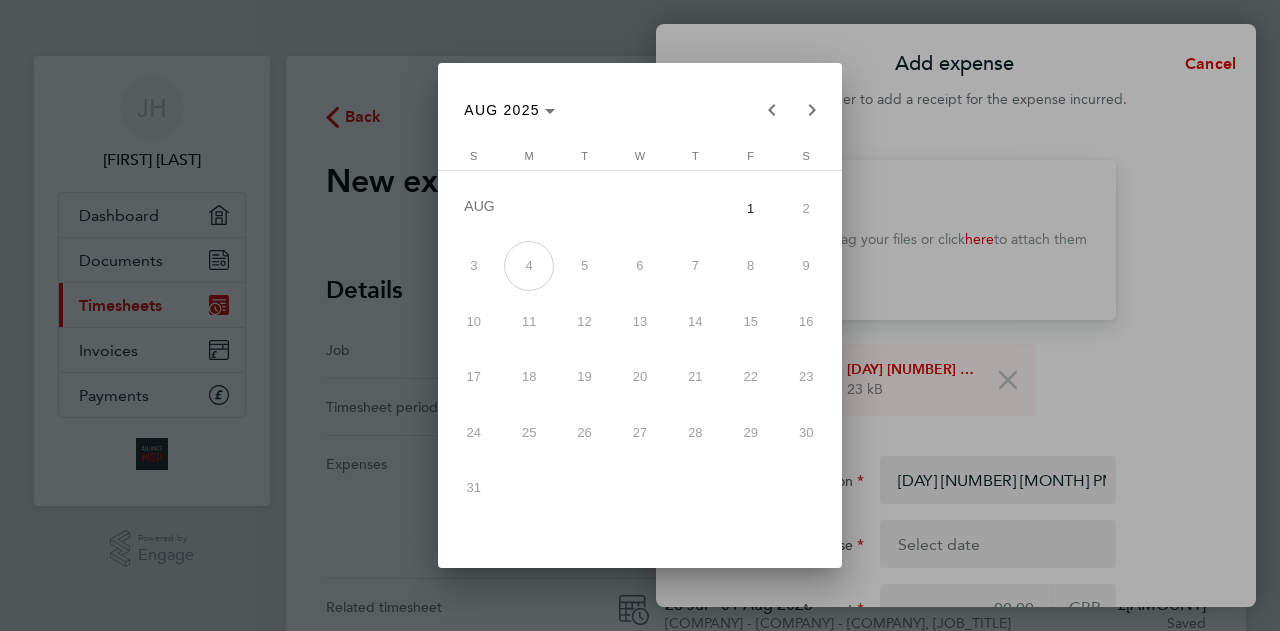 click at bounding box center (640, 315) 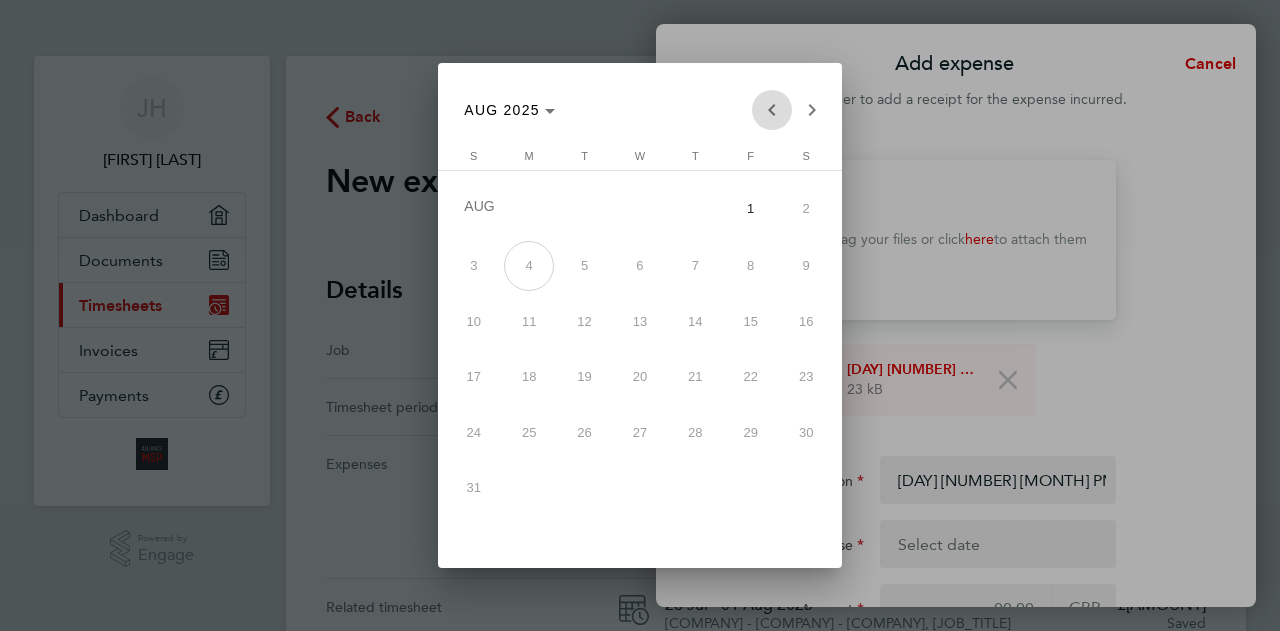 click at bounding box center (772, 110) 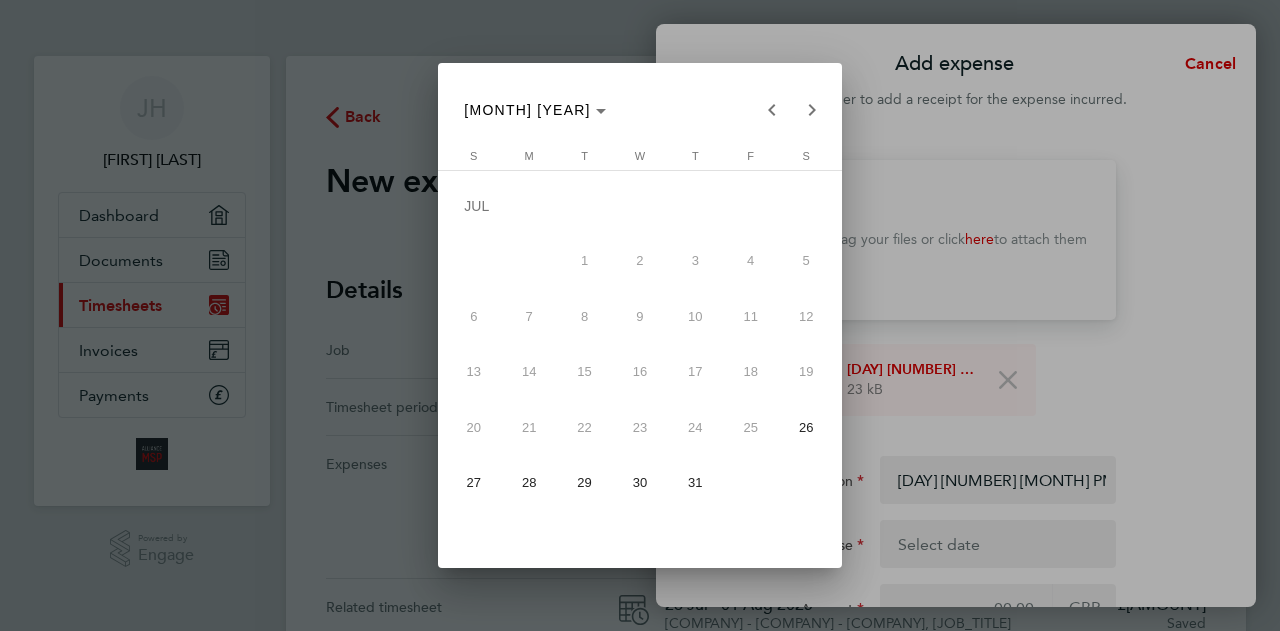 click on "28" at bounding box center [529, 483] 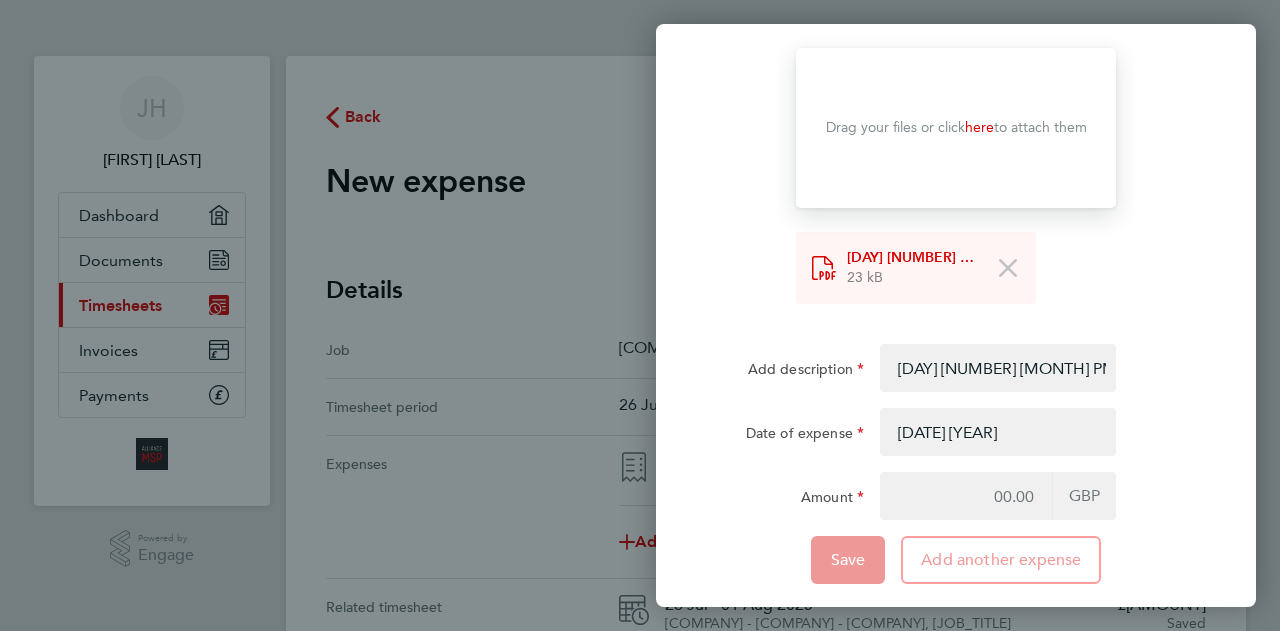 scroll, scrollTop: 128, scrollLeft: 0, axis: vertical 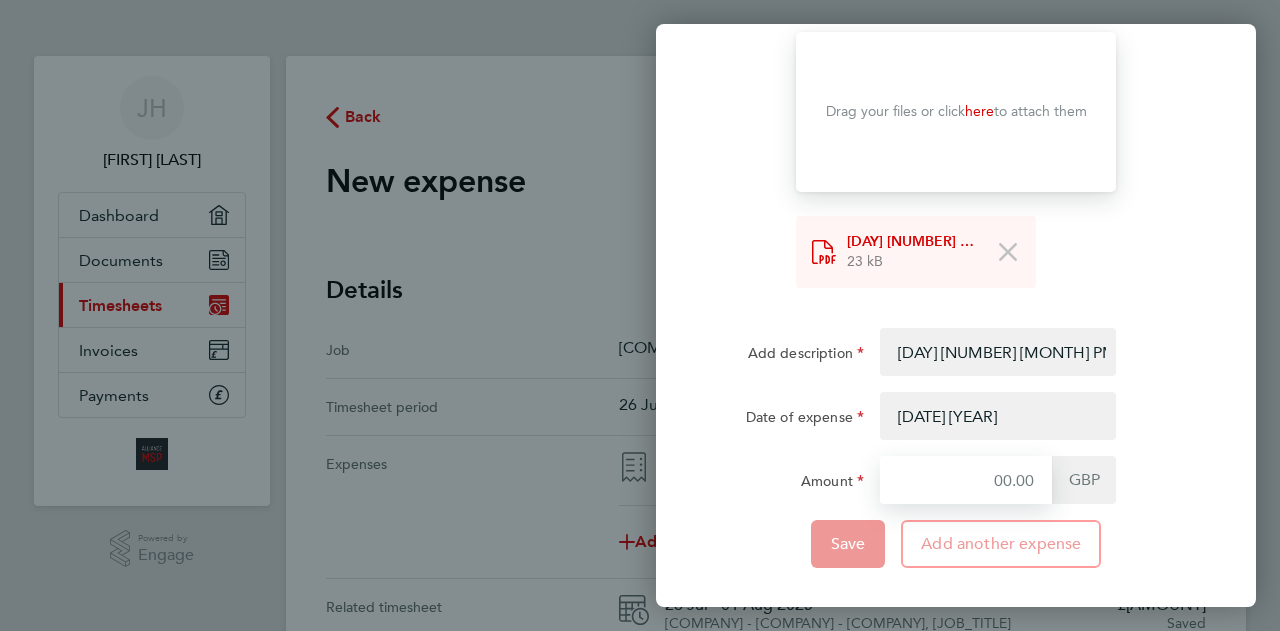click on "Amount" at bounding box center [966, 480] 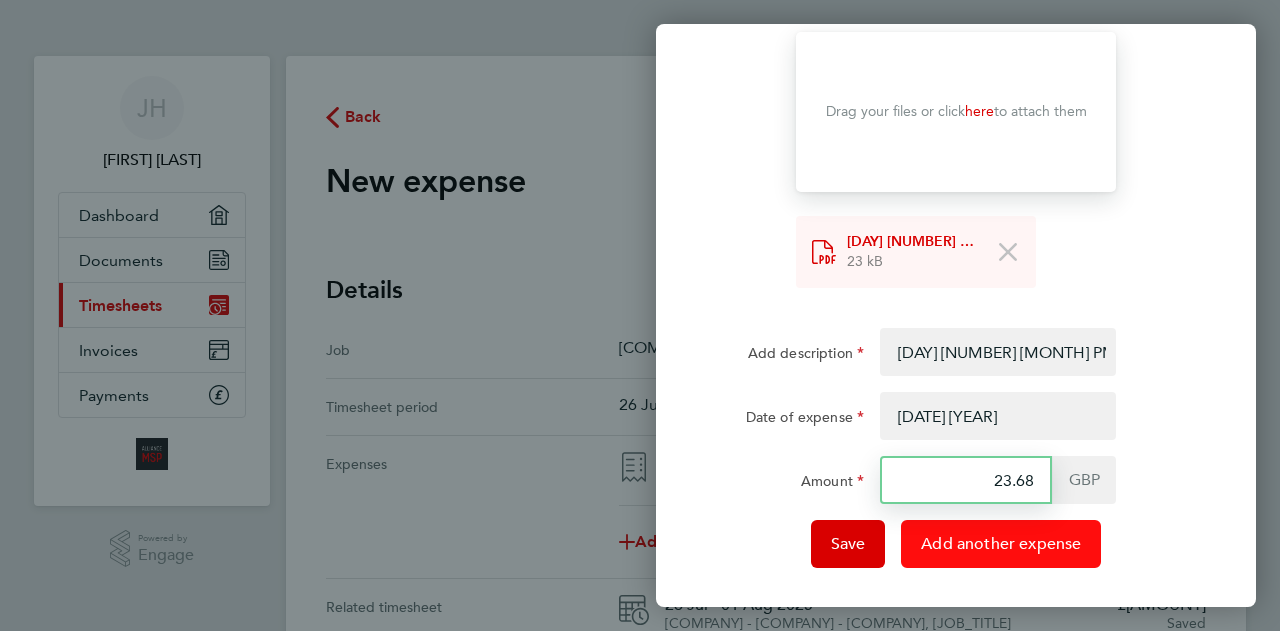 type on "23.68" 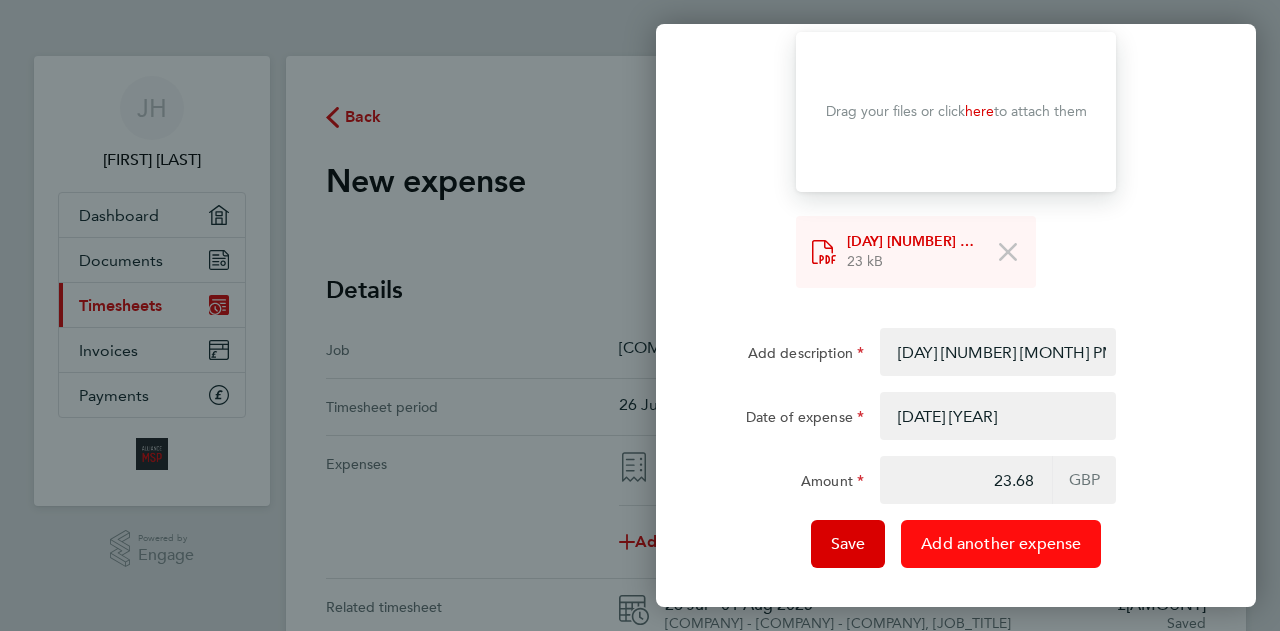 click on "Add another expense" 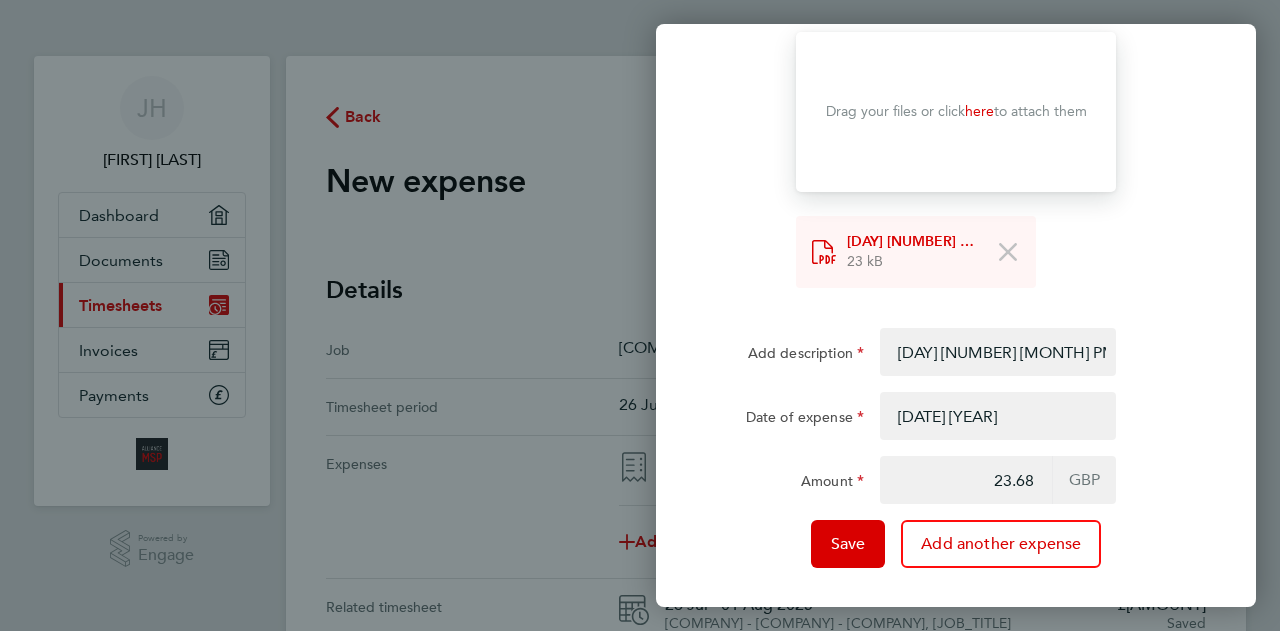 type 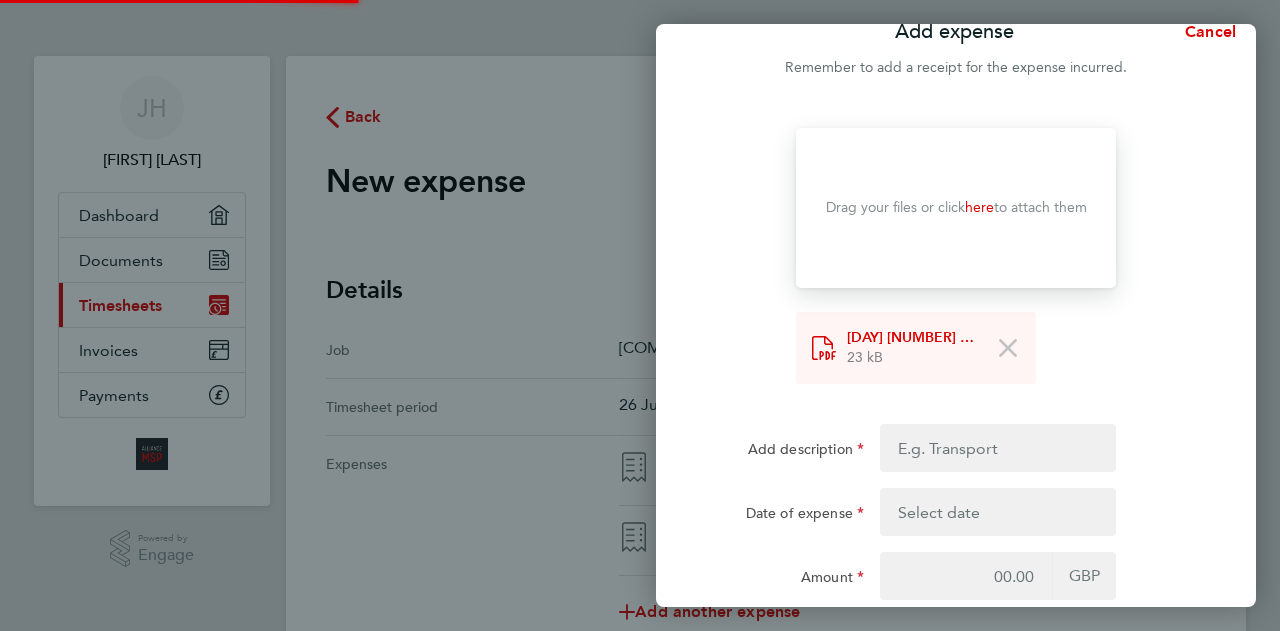 scroll, scrollTop: 128, scrollLeft: 0, axis: vertical 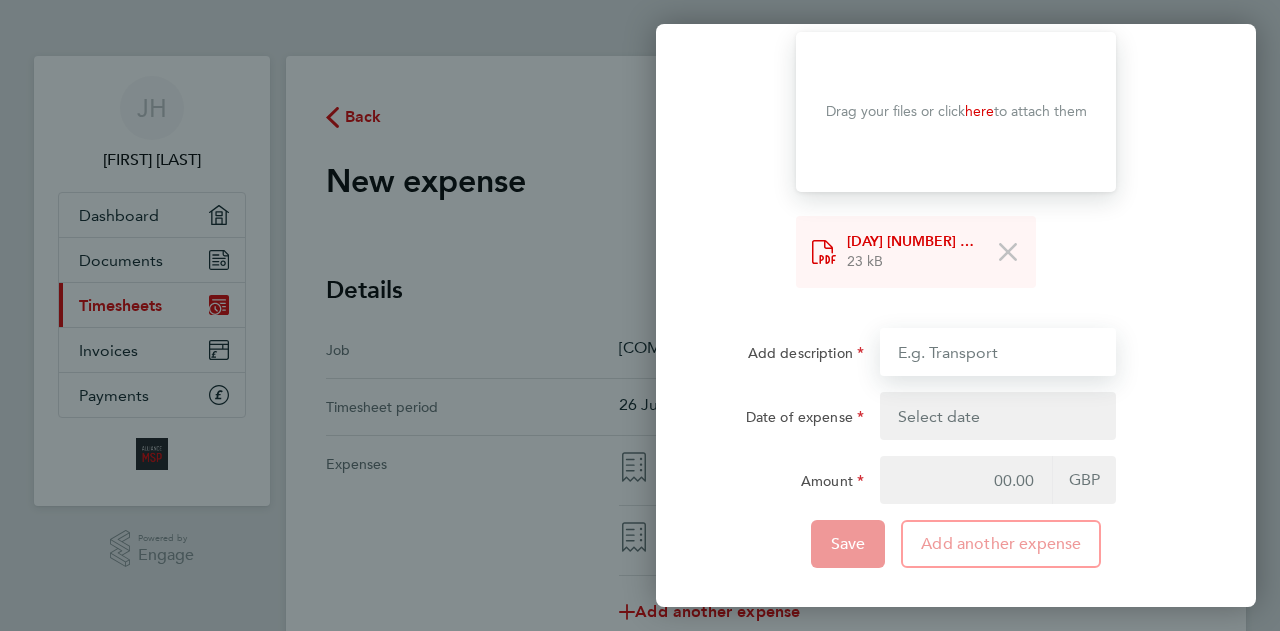 click on "Add description" at bounding box center (998, 352) 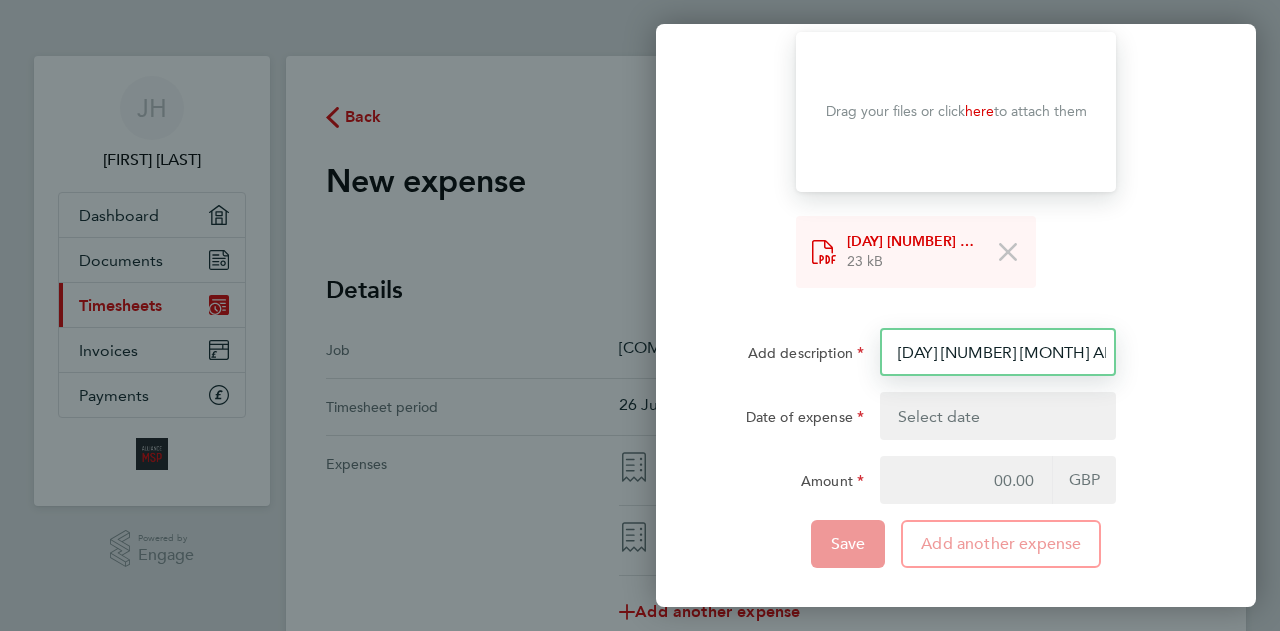 type on "[DAY] [NUMBER] [MONTH] AM" 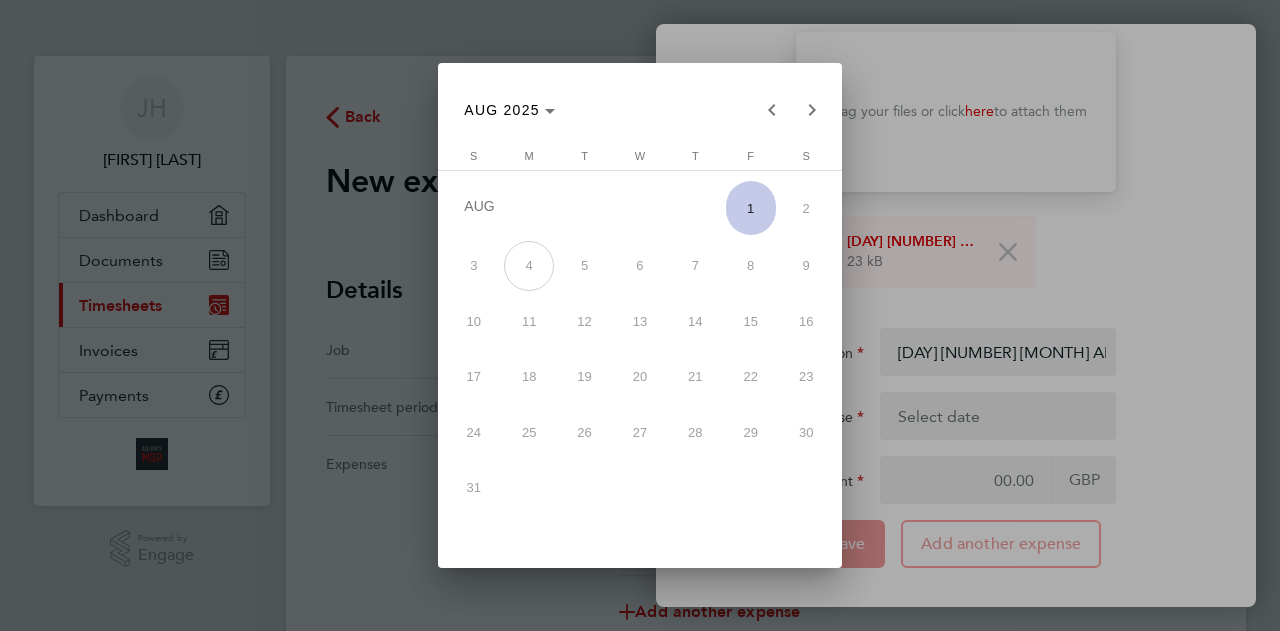 type 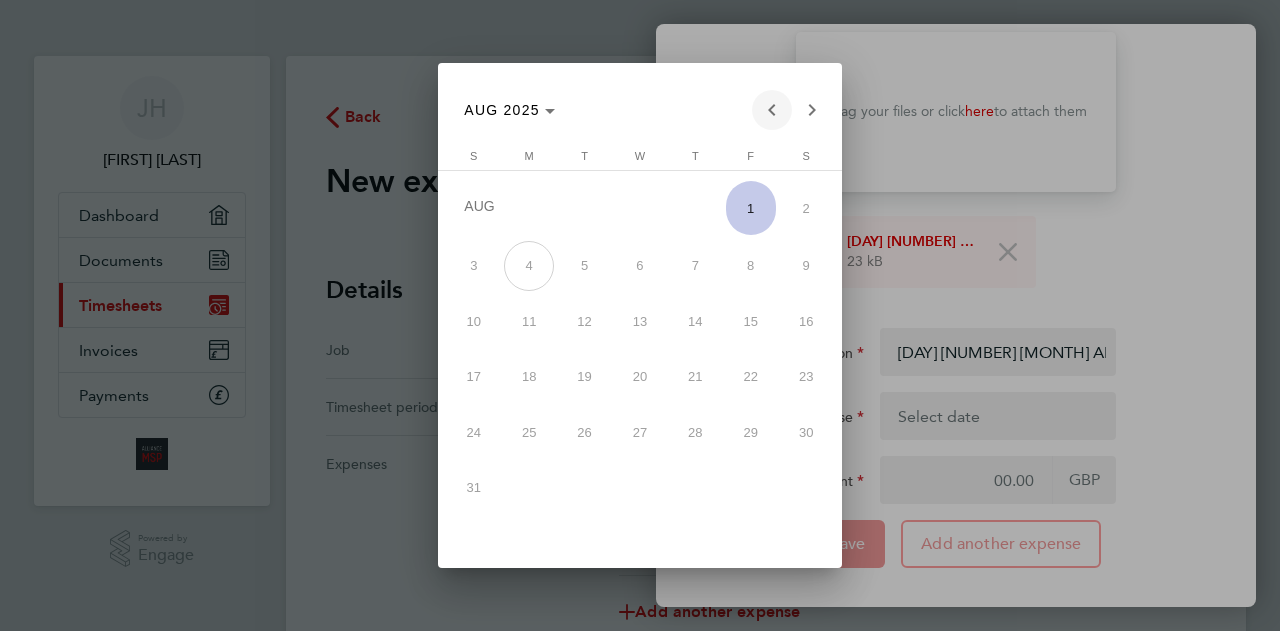 click at bounding box center (772, 110) 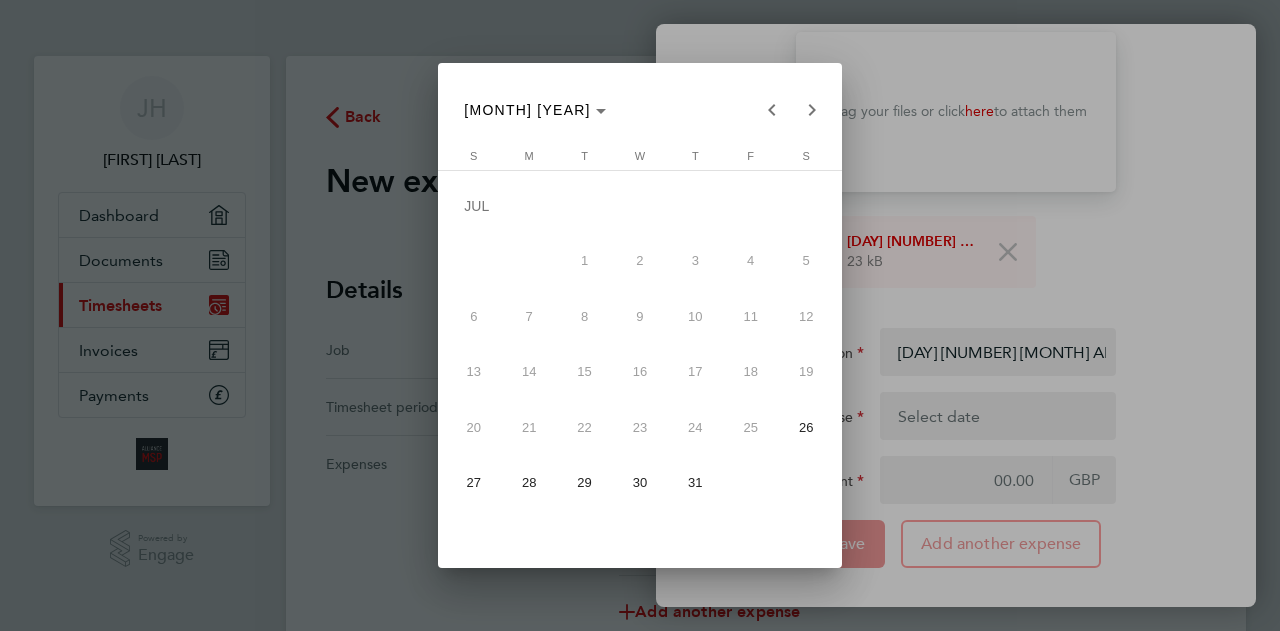 click on "29" at bounding box center (585, 483) 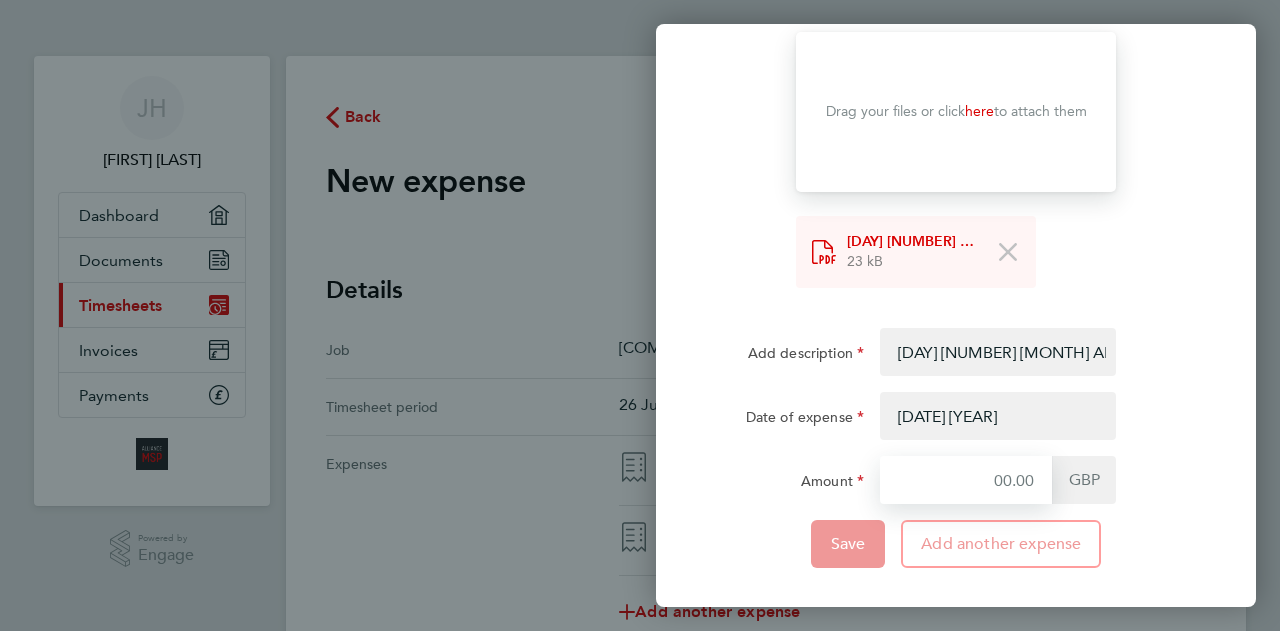click on "Amount" at bounding box center [966, 480] 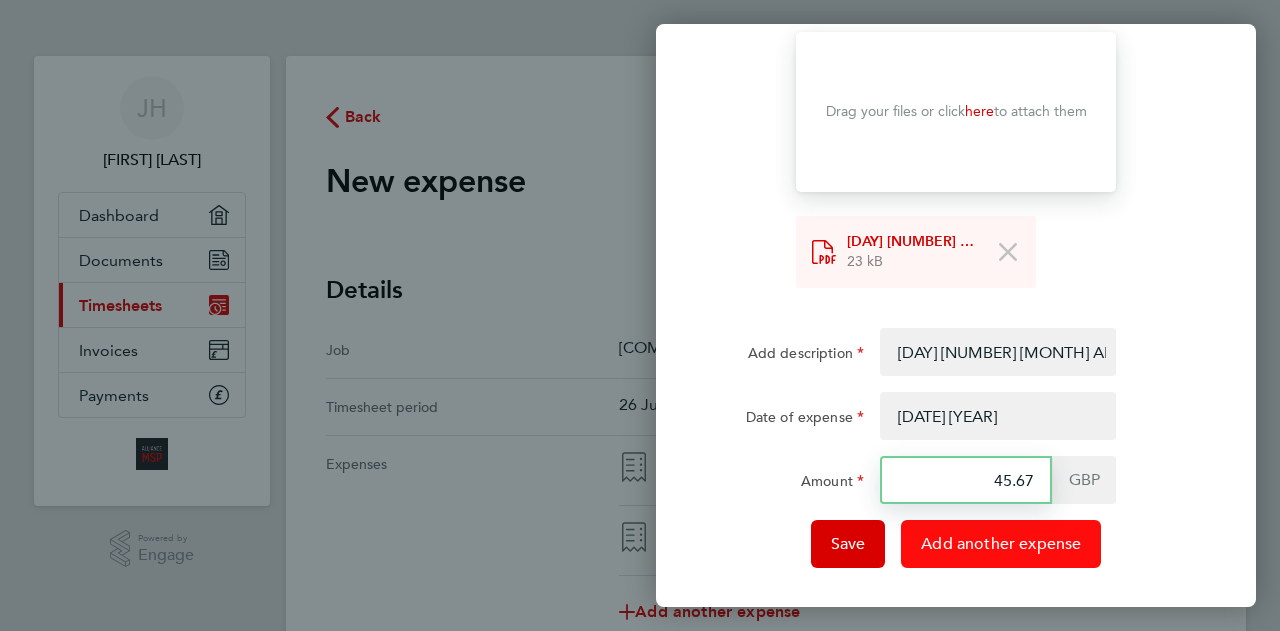 type on "45.67" 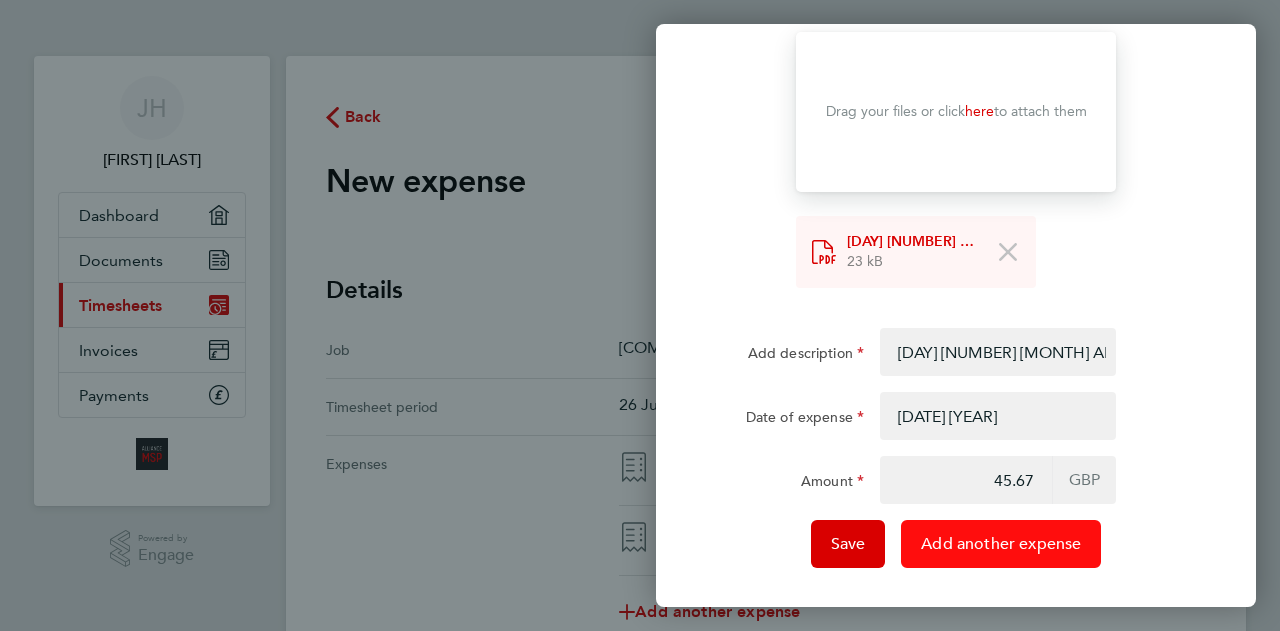 click on "Add another expense" 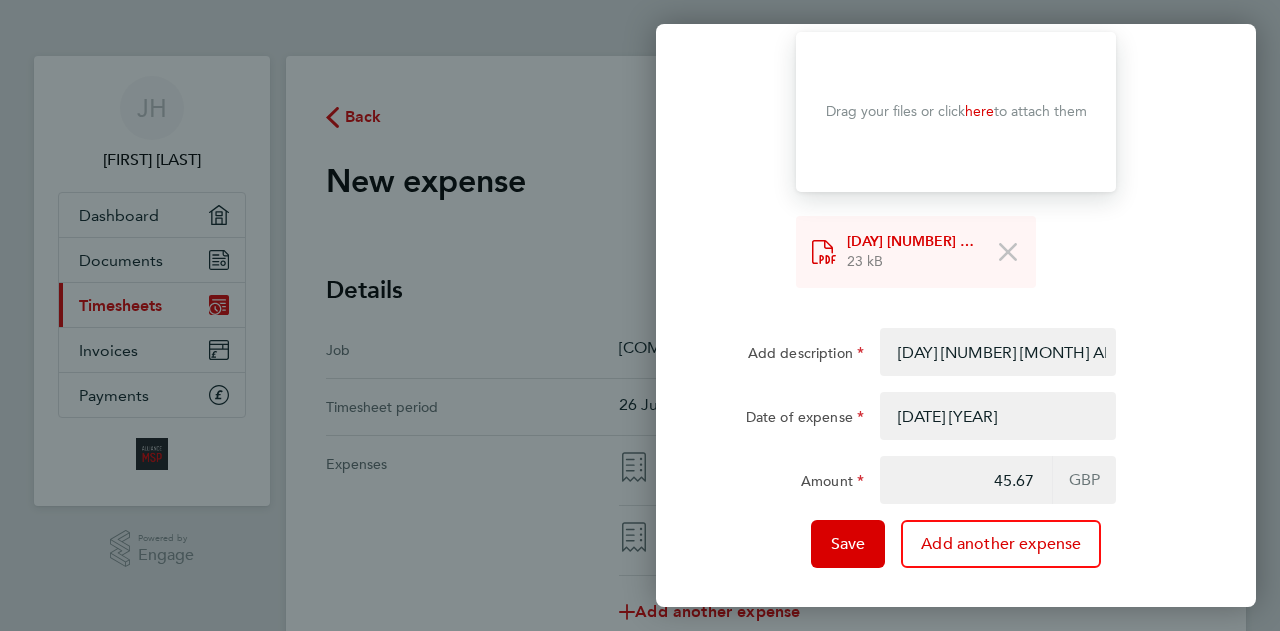 type 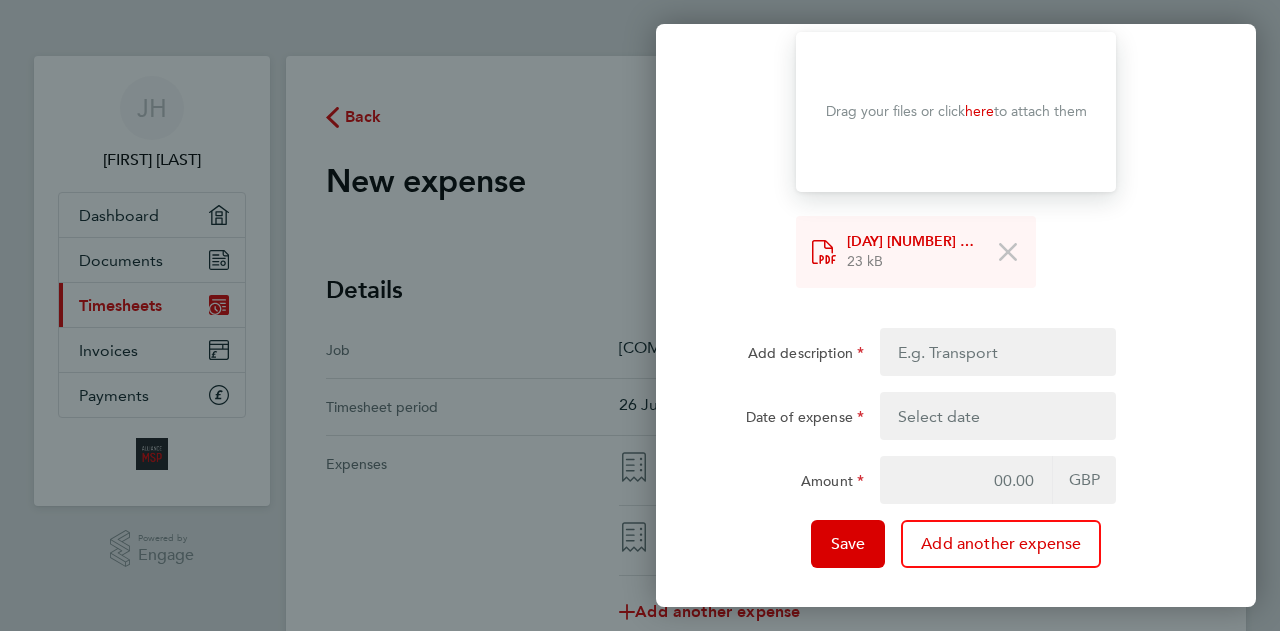 scroll, scrollTop: 32, scrollLeft: 0, axis: vertical 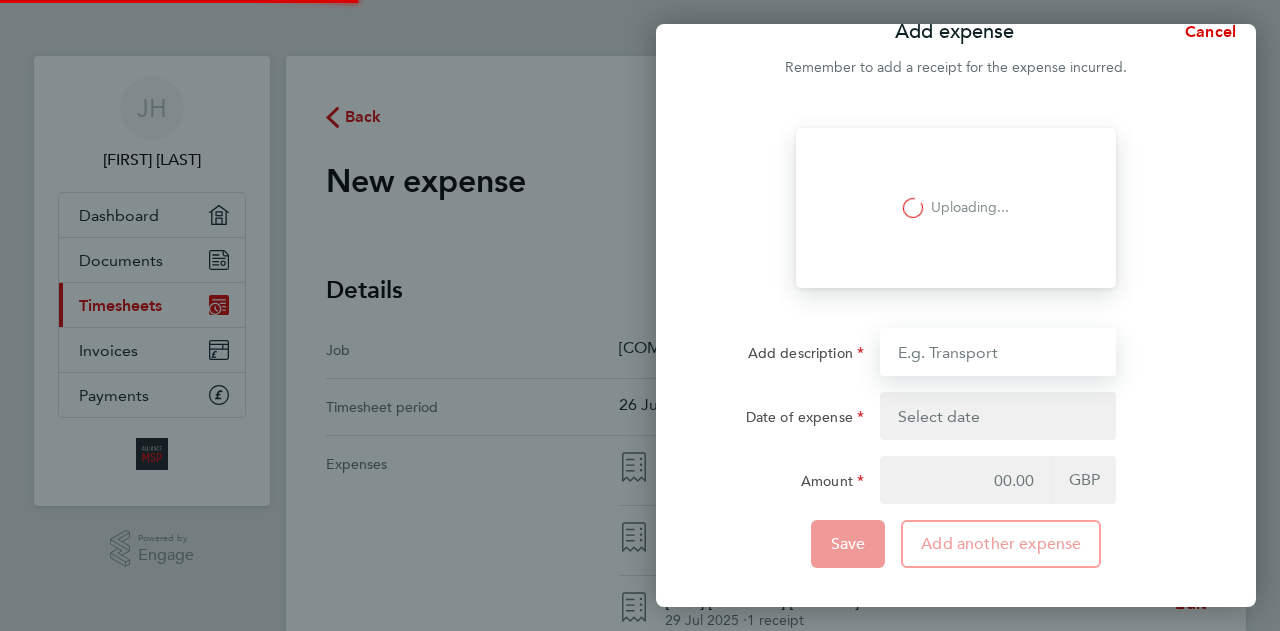 click on "Add description" at bounding box center (998, 352) 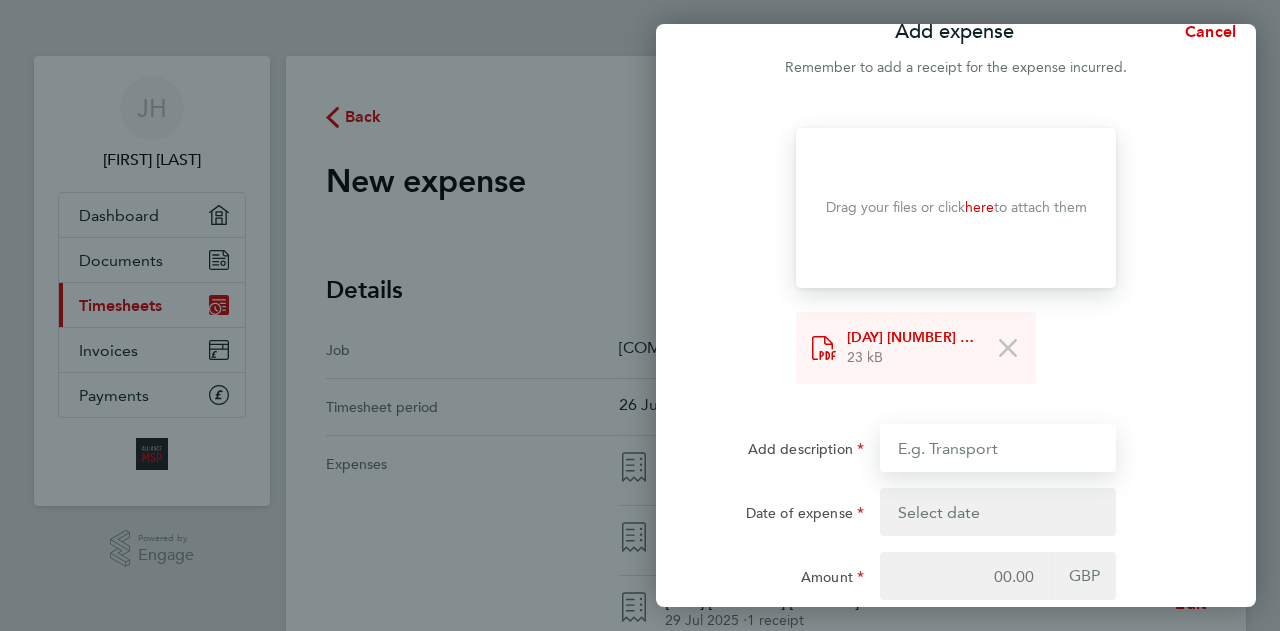 click on "Add description" at bounding box center [998, 448] 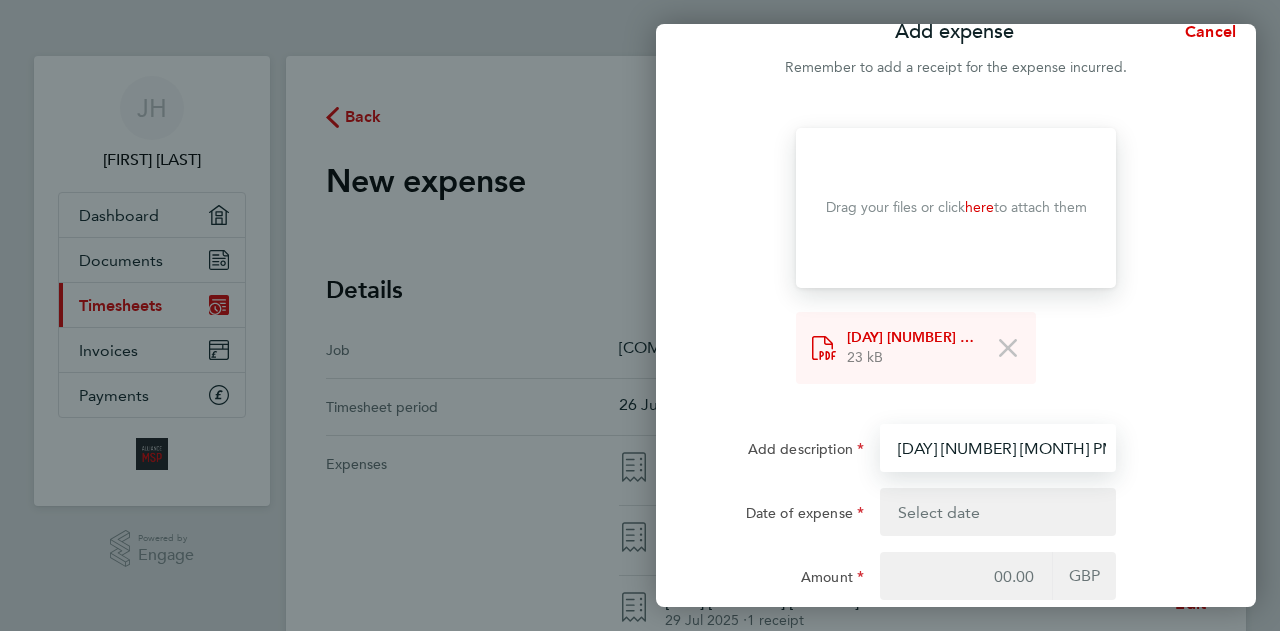 type on "[DAY] [NUMBER] [MONTH] PM" 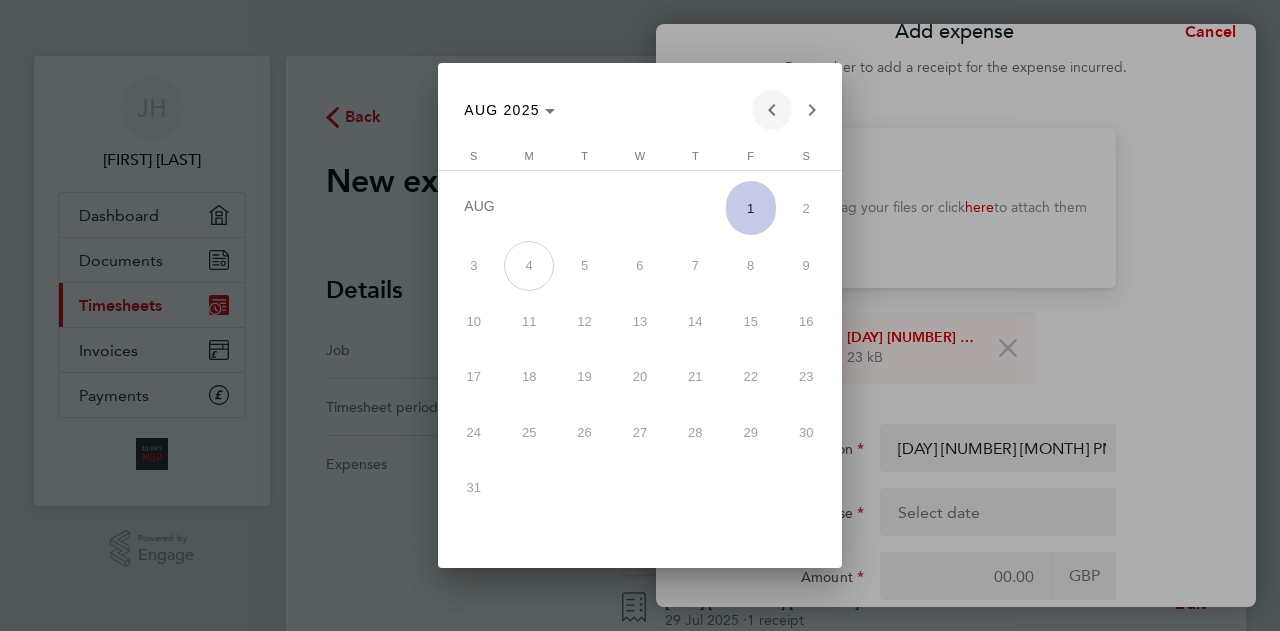 click at bounding box center (772, 110) 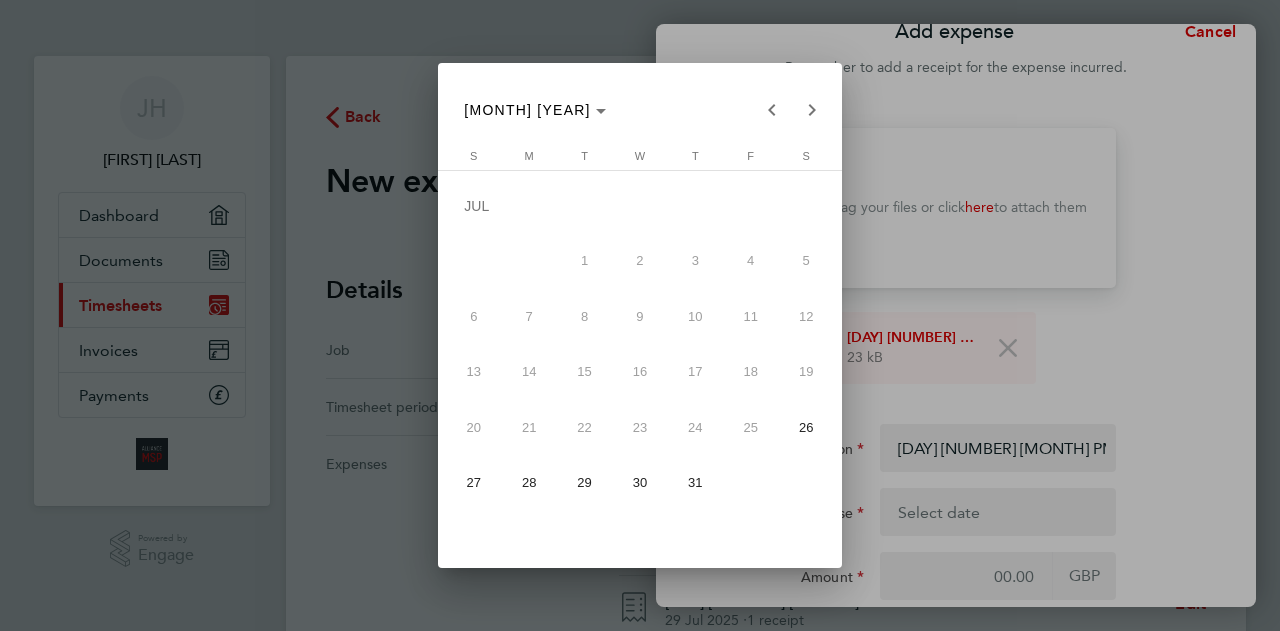 click on "29" at bounding box center (585, 483) 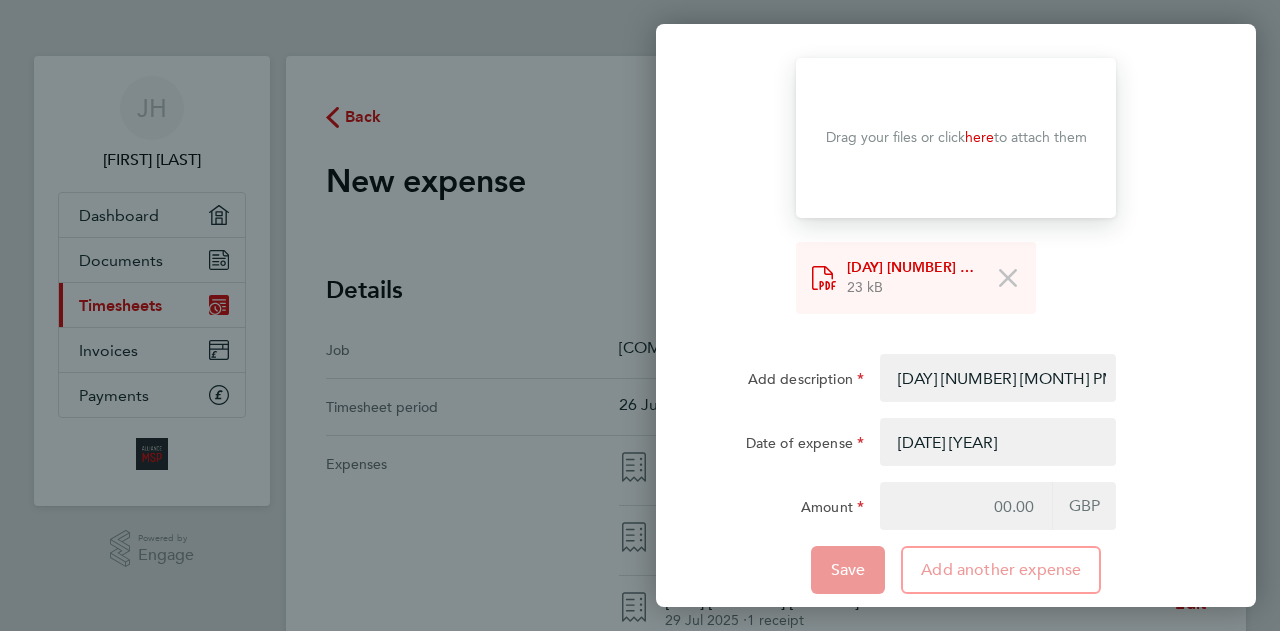 scroll, scrollTop: 128, scrollLeft: 0, axis: vertical 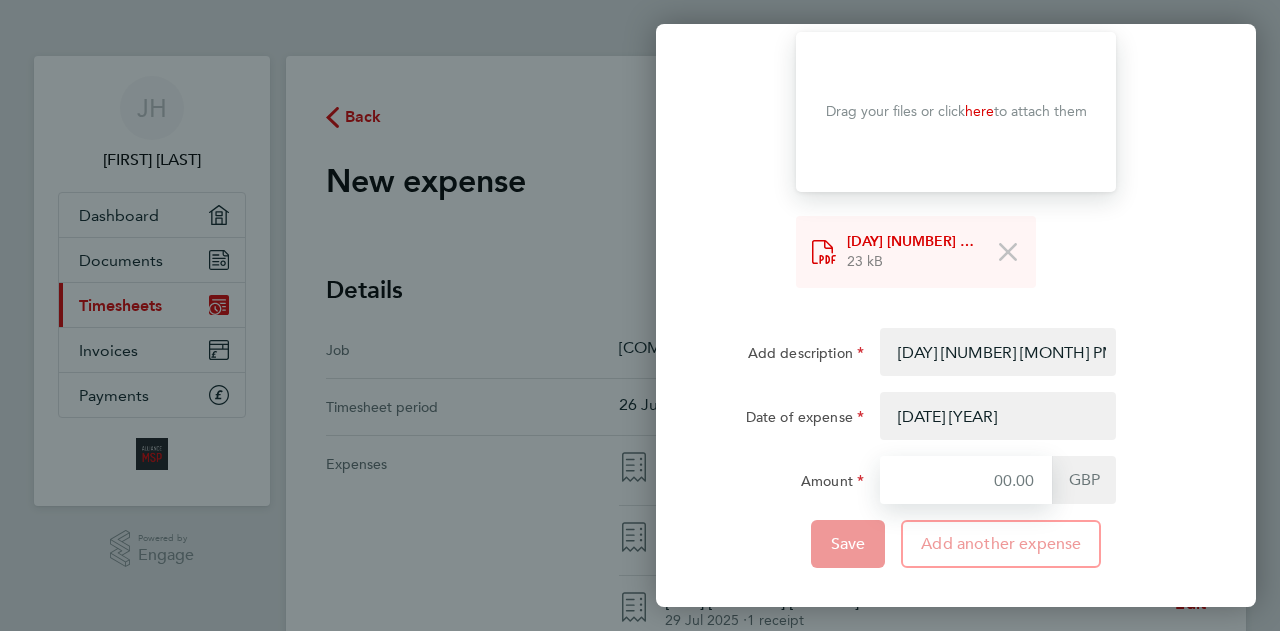 click on "Amount" at bounding box center (966, 480) 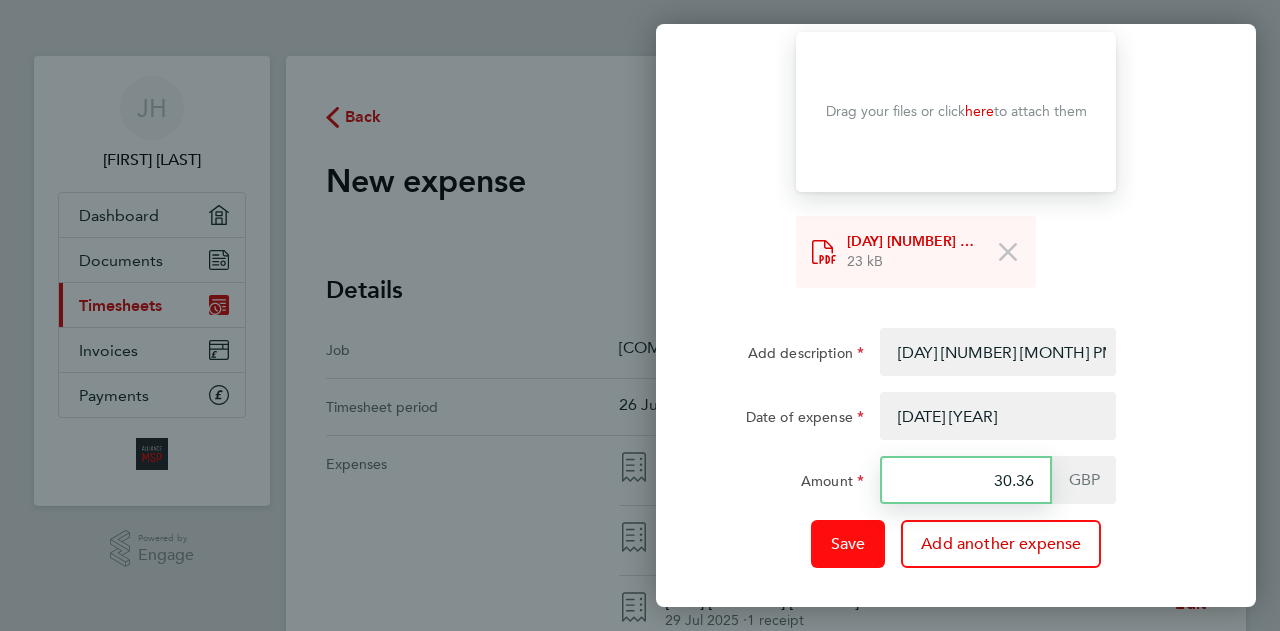 type on "30.36" 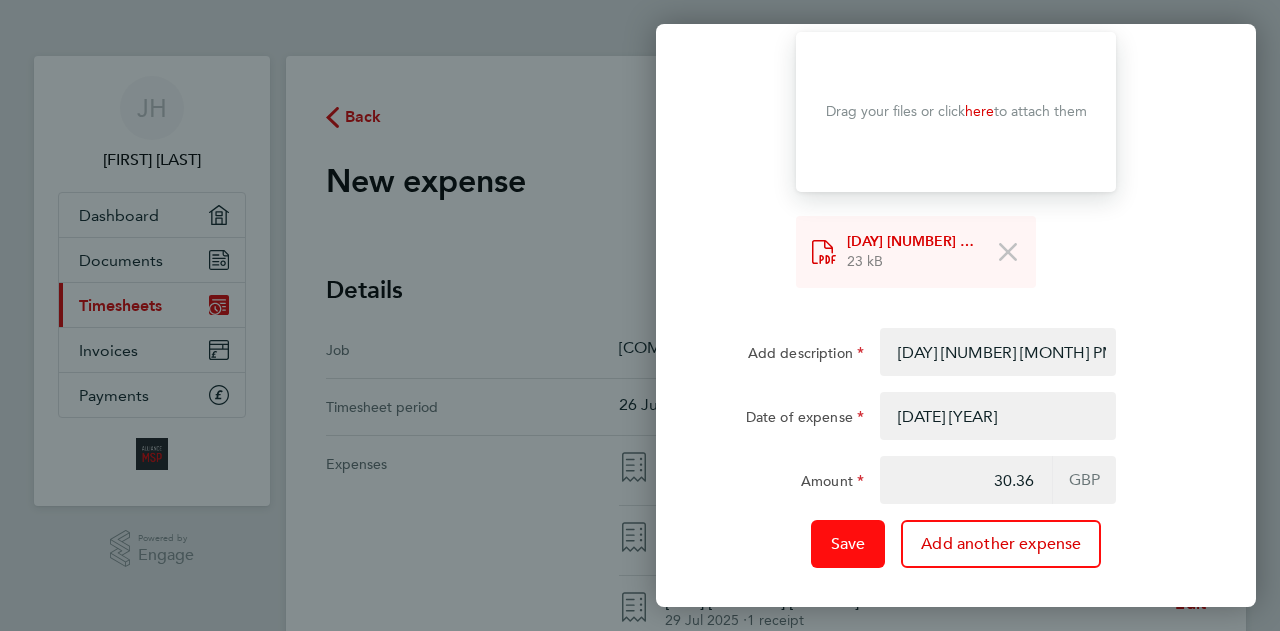 click on "Save" 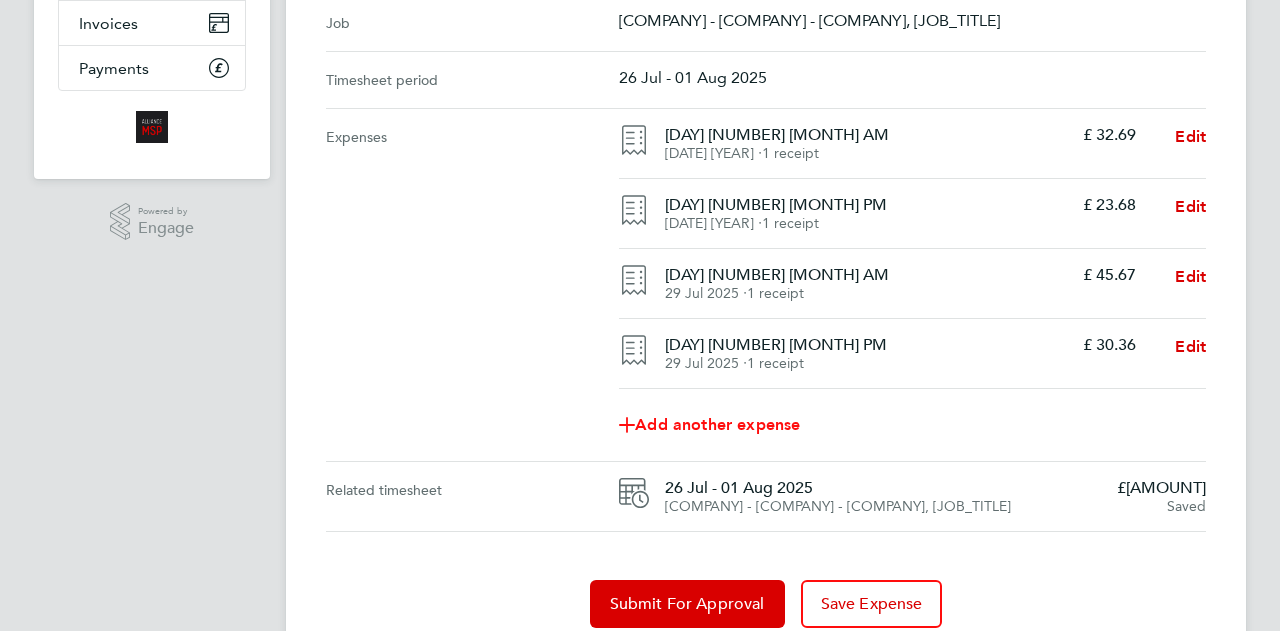 scroll, scrollTop: 400, scrollLeft: 0, axis: vertical 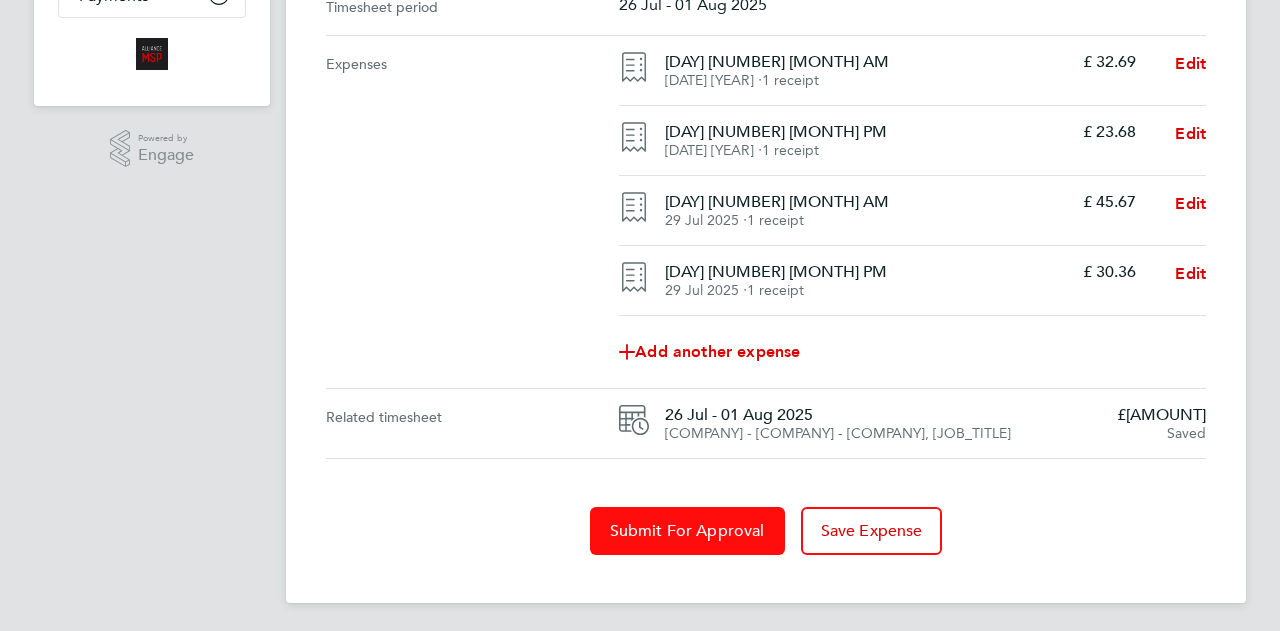 click on "Submit For Approval" 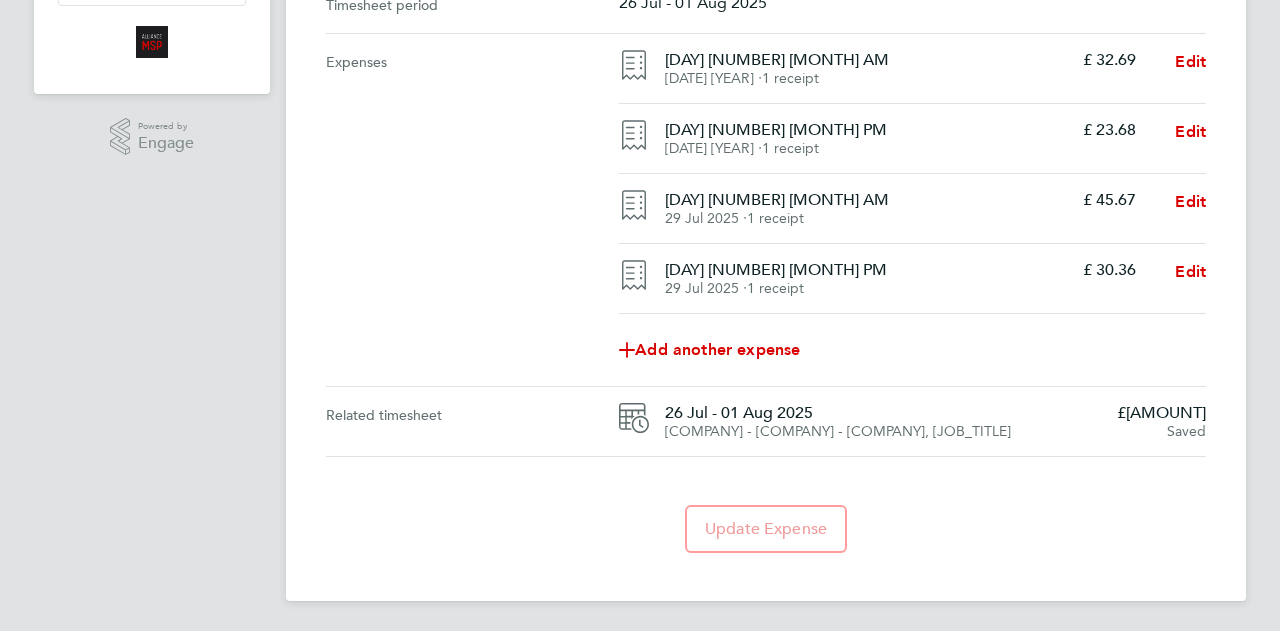 scroll, scrollTop: 0, scrollLeft: 0, axis: both 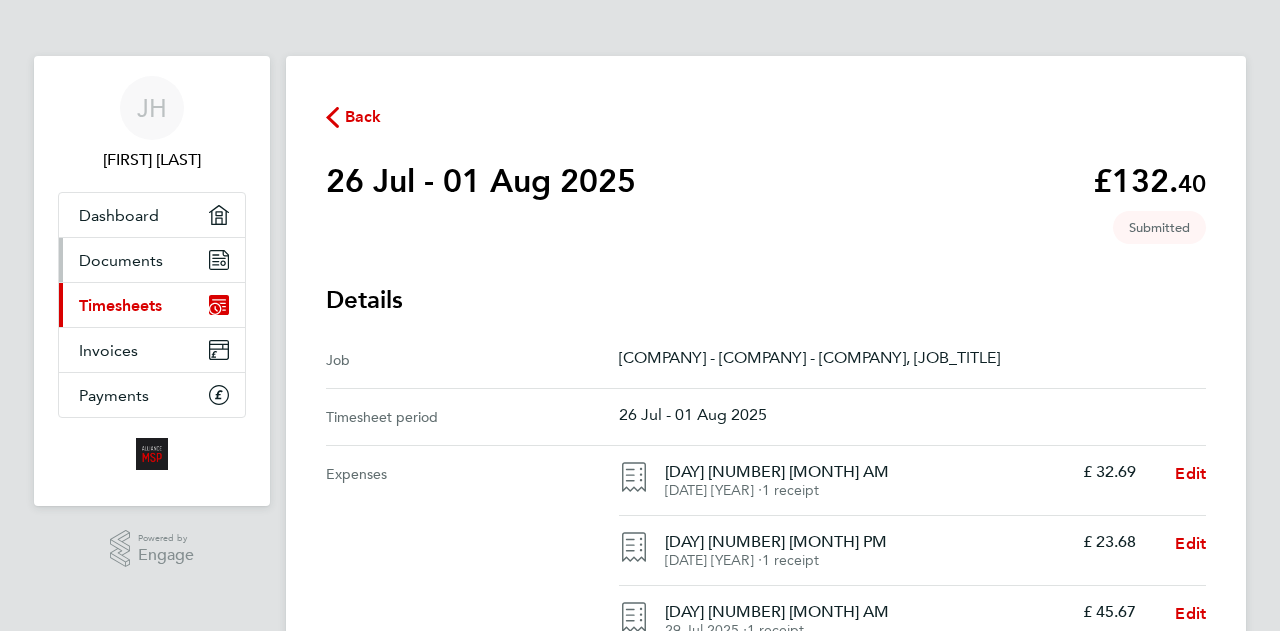 click on "Documents" at bounding box center [152, 260] 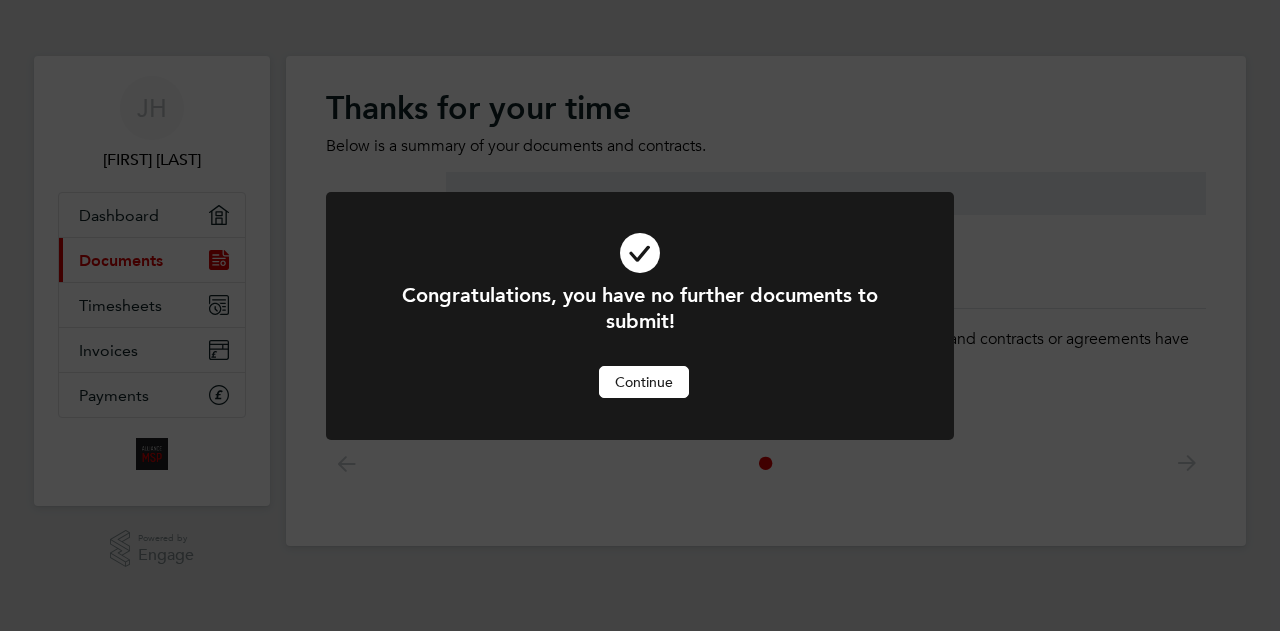 drag, startPoint x: 627, startPoint y: 381, endPoint x: 638, endPoint y: 381, distance: 11 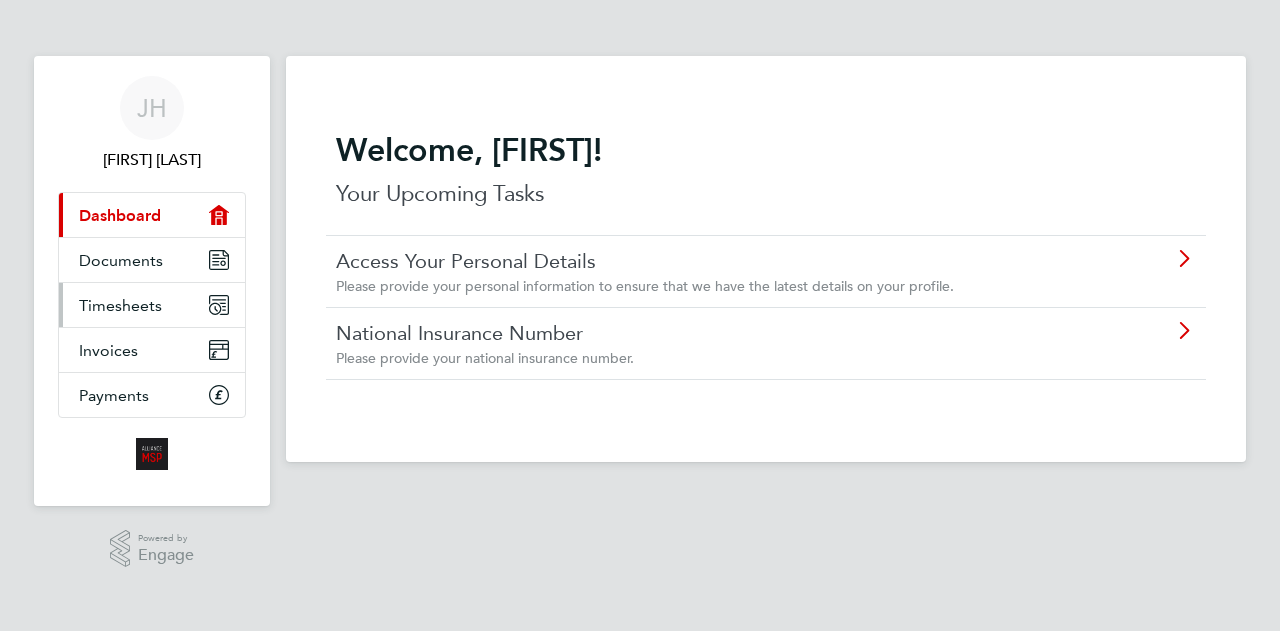 click on "Timesheets" at bounding box center [152, 305] 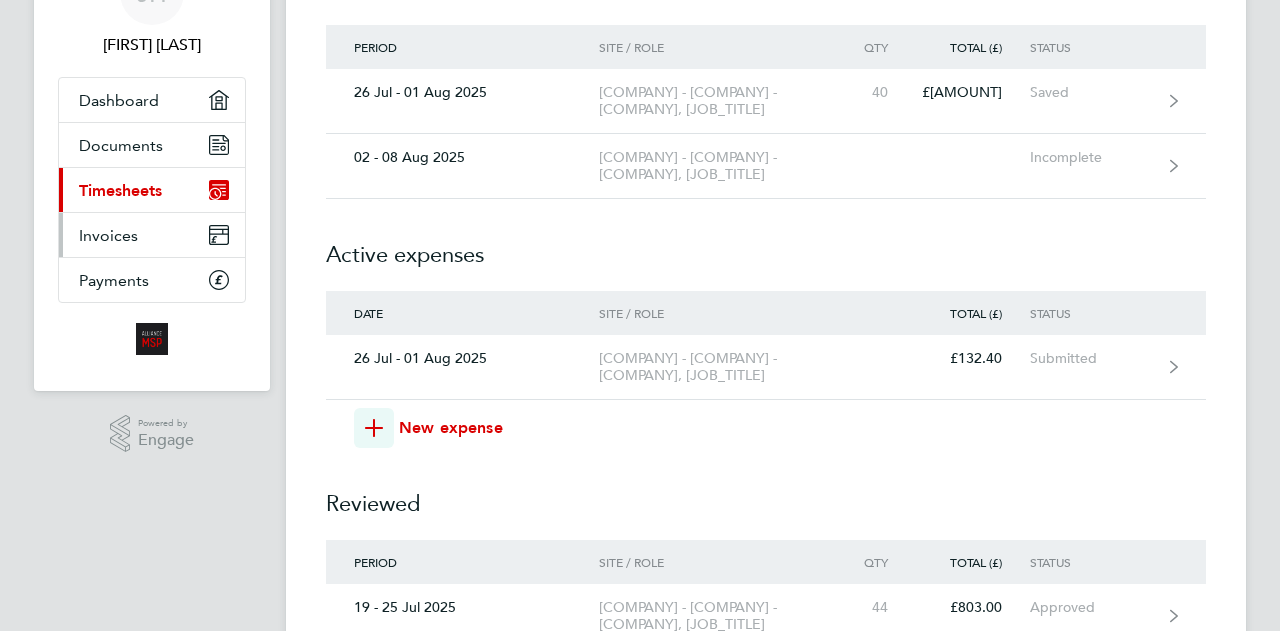 scroll, scrollTop: 0, scrollLeft: 0, axis: both 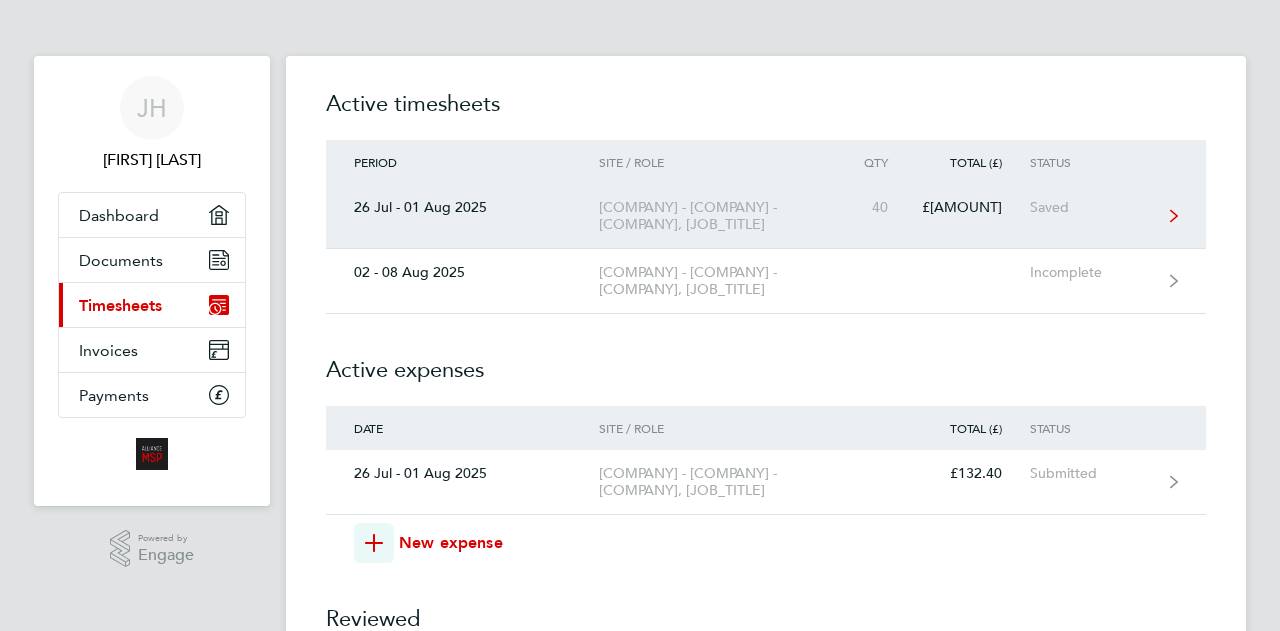 click on "[DATE] - [DATE] [COMPANY] - [COMPANY] - [COMPANY], [JOB_TITLE] [STATUS] [STATUS] [STATUS] [STATUS] [HOURS] £[AMOUNT] [STATUS]" 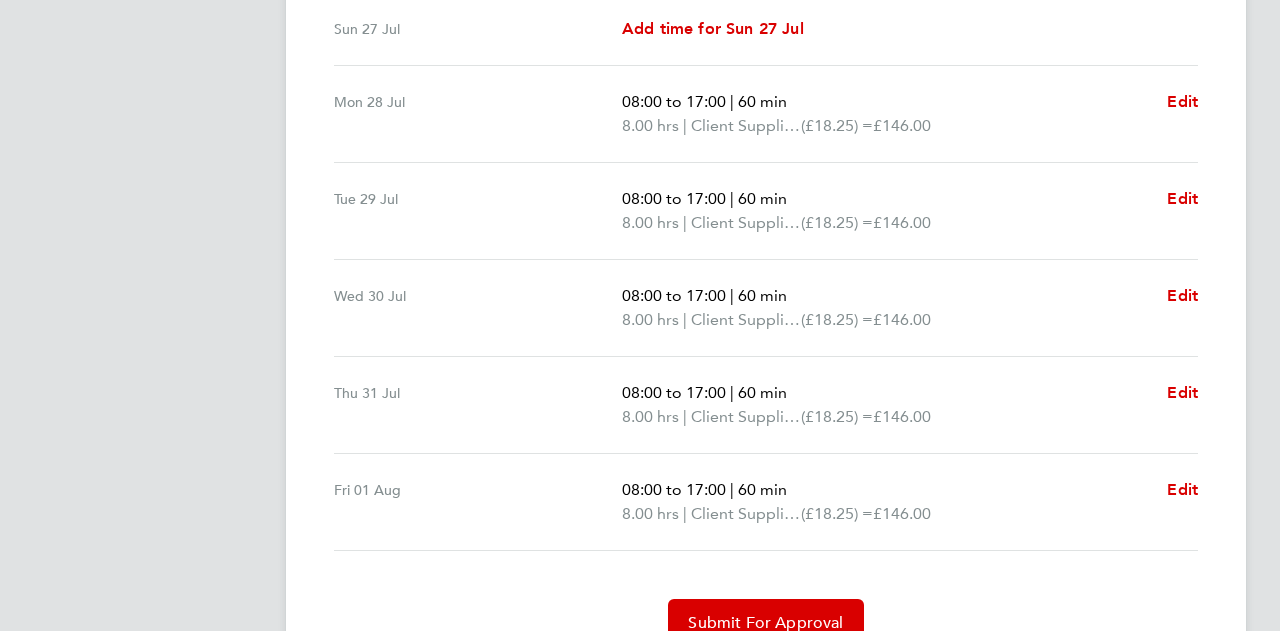 scroll, scrollTop: 730, scrollLeft: 0, axis: vertical 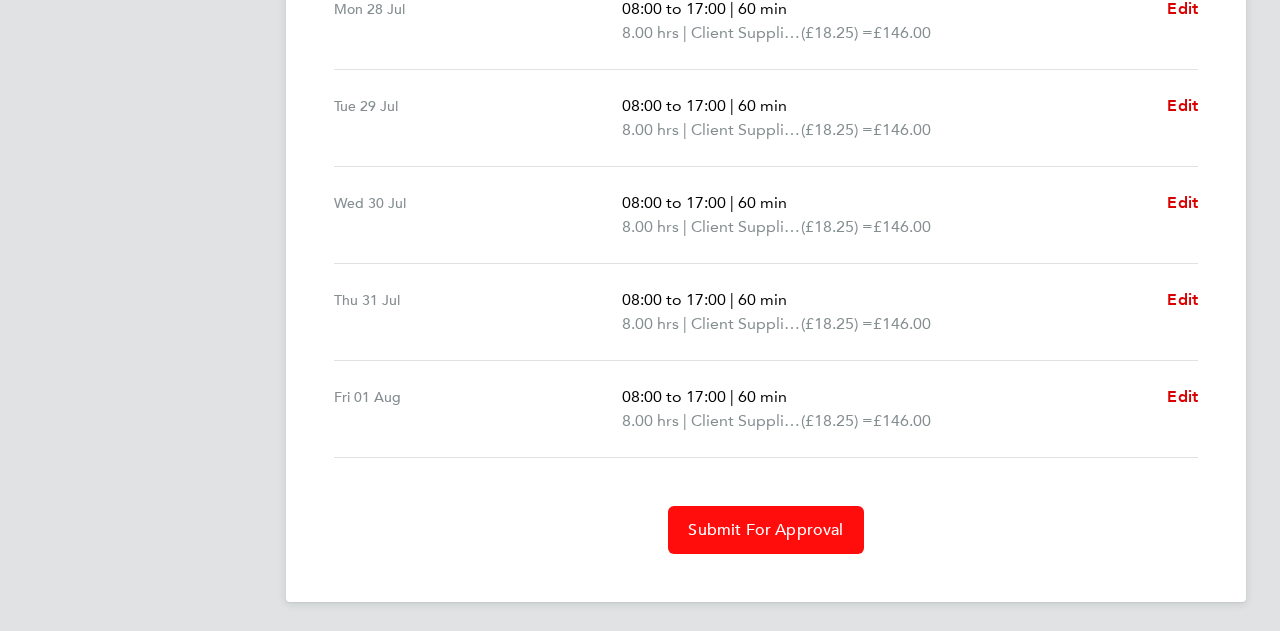 click on "Submit For Approval" 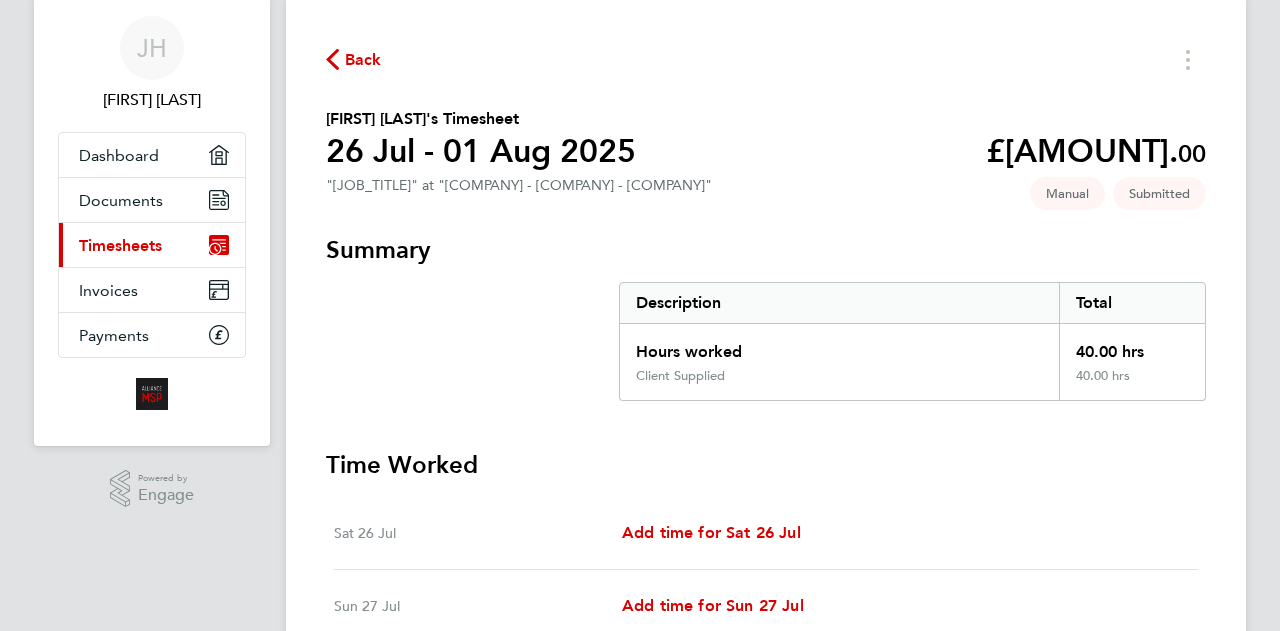 scroll, scrollTop: 0, scrollLeft: 0, axis: both 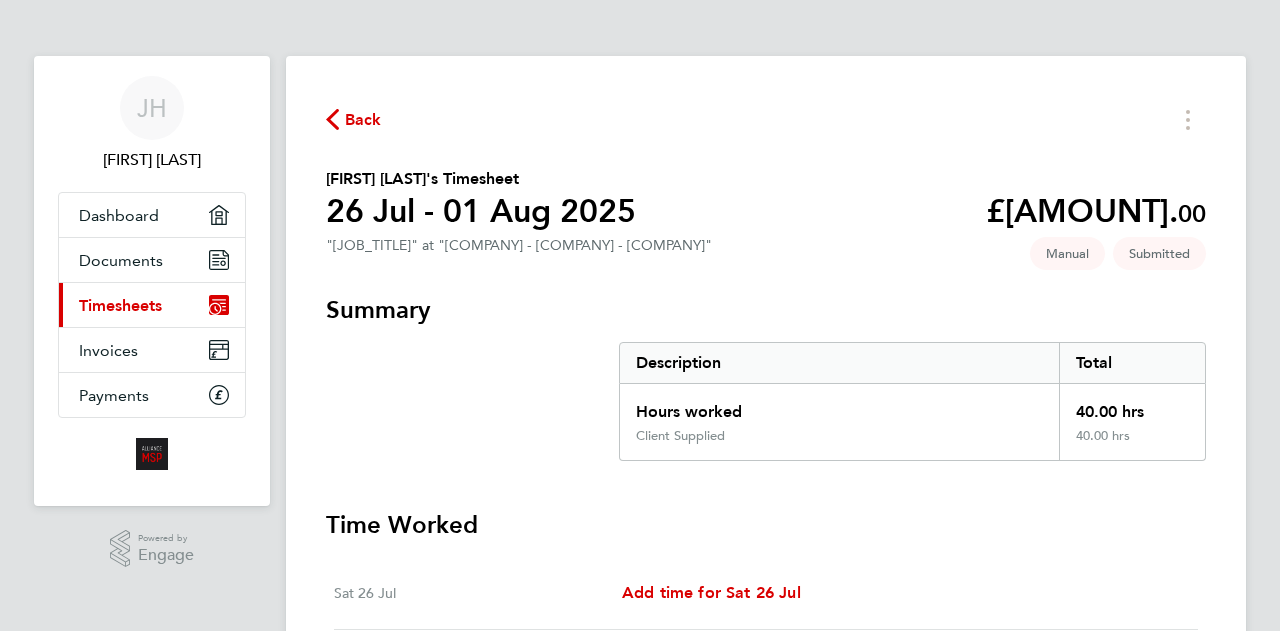 click on "Back
[FIRST] [LAST]'s Timesheet [DATE] - [DATE] £[AMOUNT] "[JOB_TITLE]" at "[COMPANY] - [COMPANY] - [COMPANY]" [STATUS] [STATUS] [STATUS] [STATUS] [STATUS] [HOURS] worked [HOURS] hrs [STATUS] [HOURS] hrs Time Worked Sat [DATE] Add time for Sat [DATE] Add time for Sat [DATE] Sun [DATE] Add time for Sun [DATE] Add time for Sun [DATE] Mon [DATE] [TIME] to [TIME] | [MINUTES] [HOURS] hrs | [STATUS] (£[AMOUNT]) = £[AMOUNT] [STATUS] Tue [DATE] [TIME] to [TIME] | [MINUTES] [HOURS] hrs | [STATUS] (£[AMOUNT]) = £[AMOUNT] [STATUS] Wed [DATE] [TIME] to [TIME] | [MINUTES] [HOURS] hrs | [STATUS] (£[AMOUNT]) = £[AMOUNT] [STATUS] Thu [DATE] [TIME] to [TIME] | [MINUTES] [HOURS] hrs | [STATUS] (£[AMOUNT]) = £[AMOUNT] [STATUS] Fri [DATE] [TIME] to [TIME] | [MINUTES] [HOURS] hrs | [STATUS] (£[AMOUNT]) = £[AMOUNT] [STATUS]" 